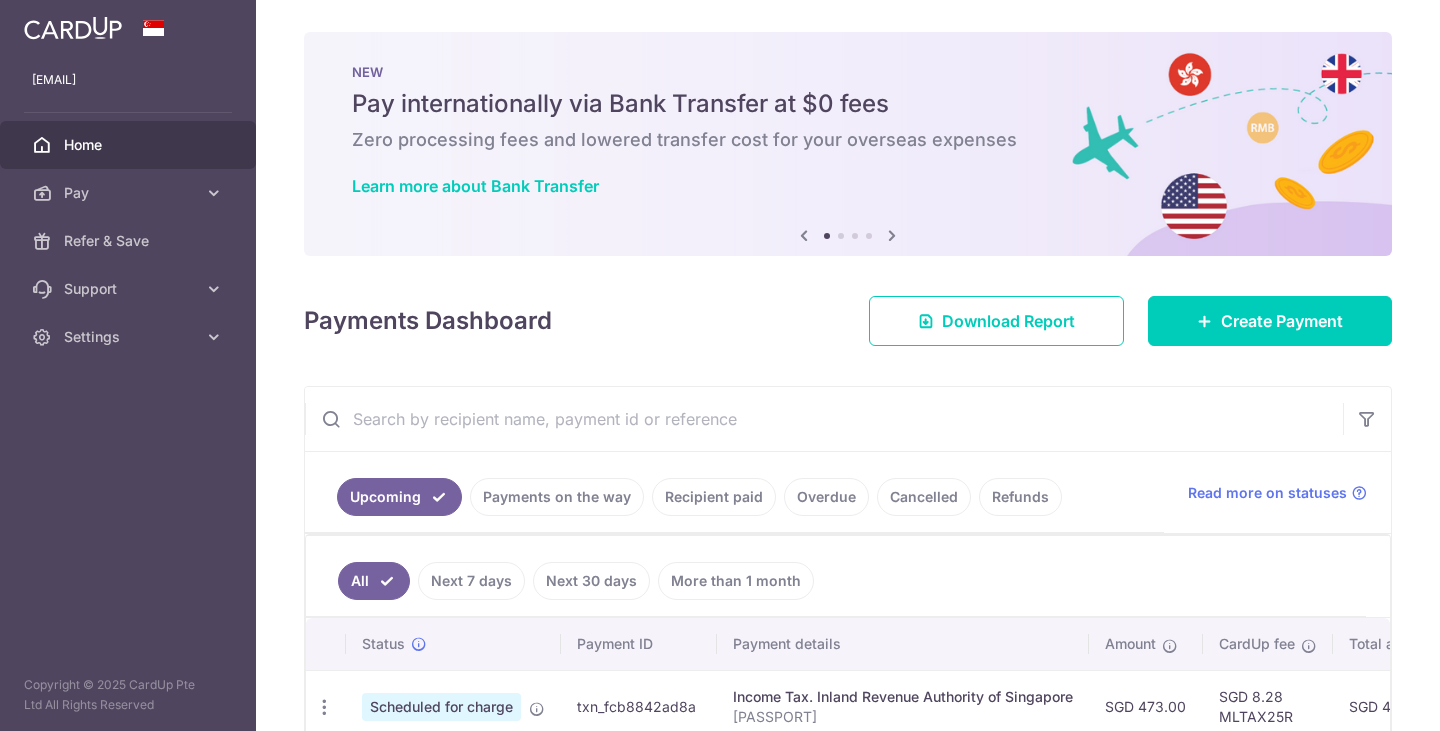 scroll, scrollTop: 0, scrollLeft: 0, axis: both 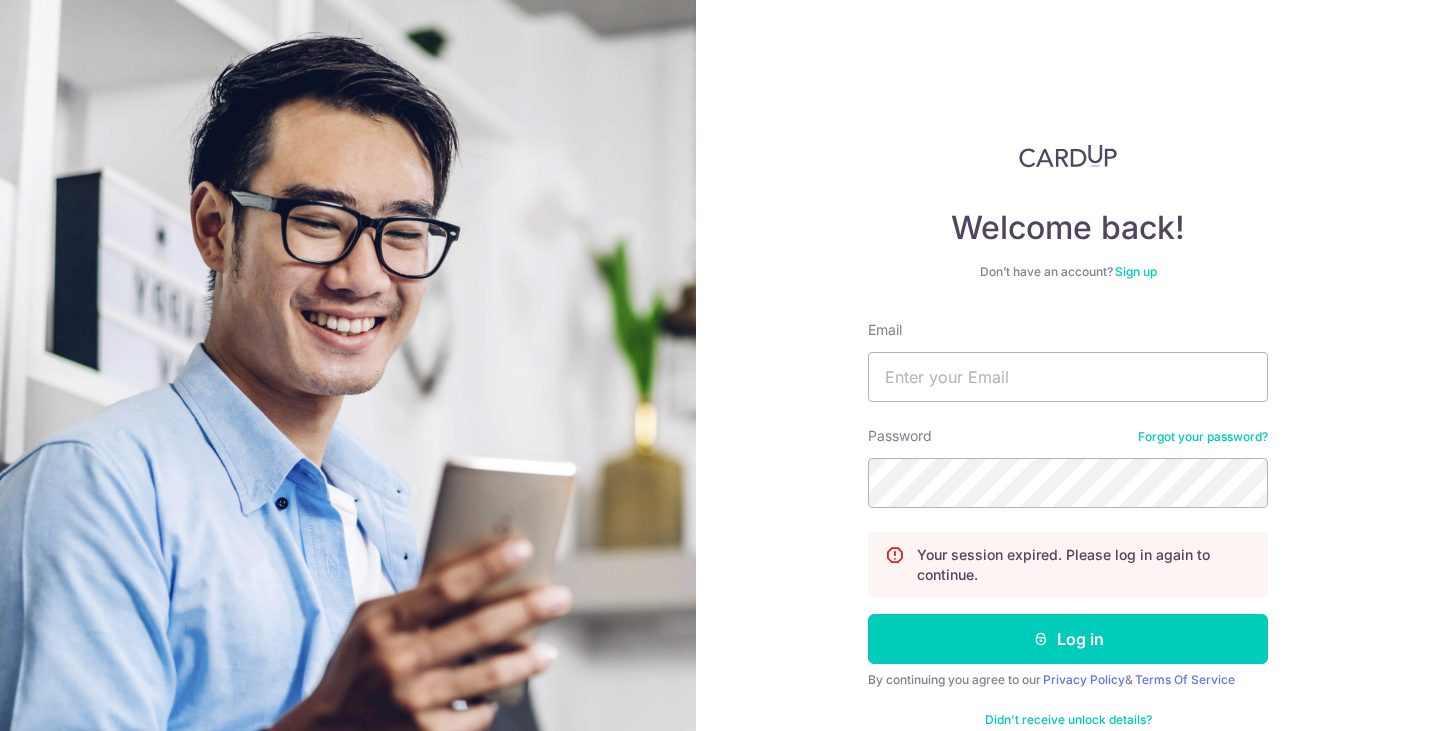 click on "Email" at bounding box center [1068, 361] 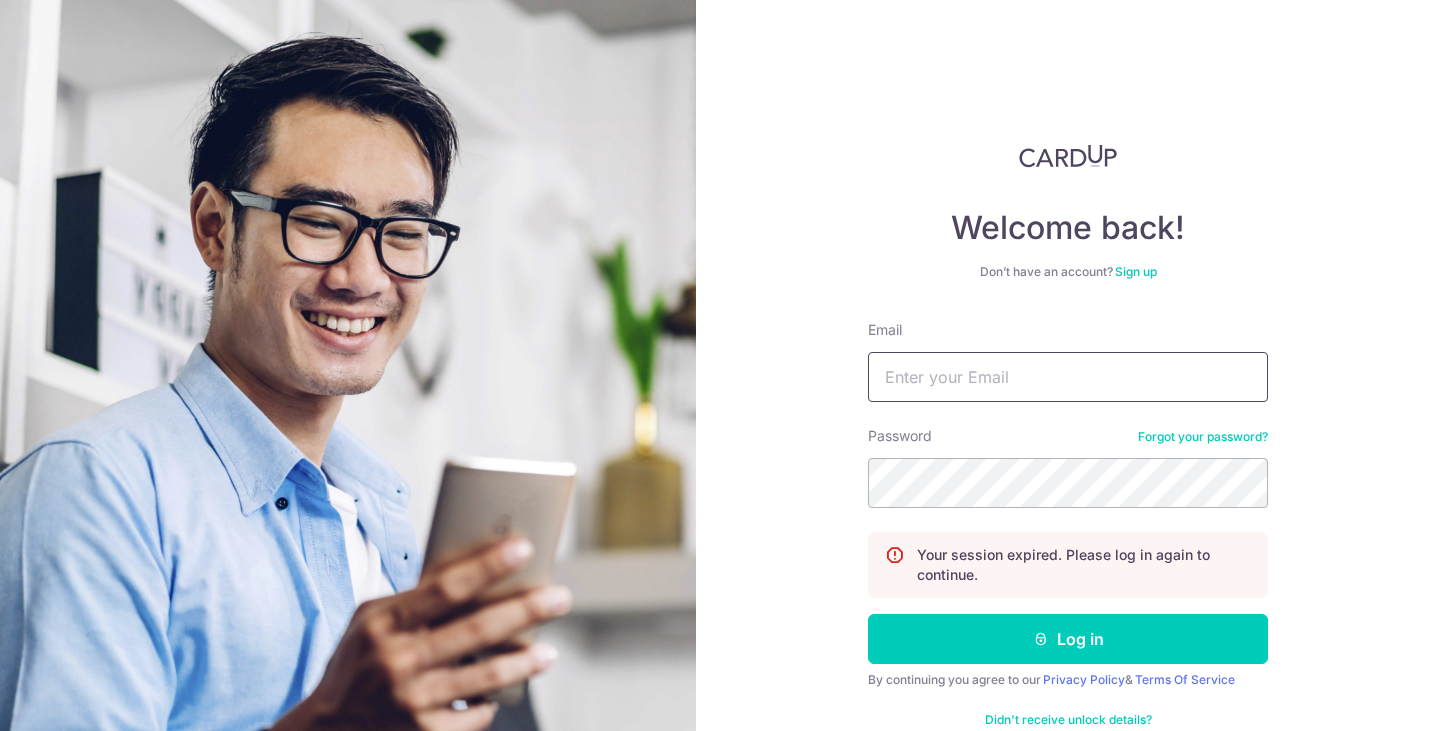 click on "Email" at bounding box center (1068, 377) 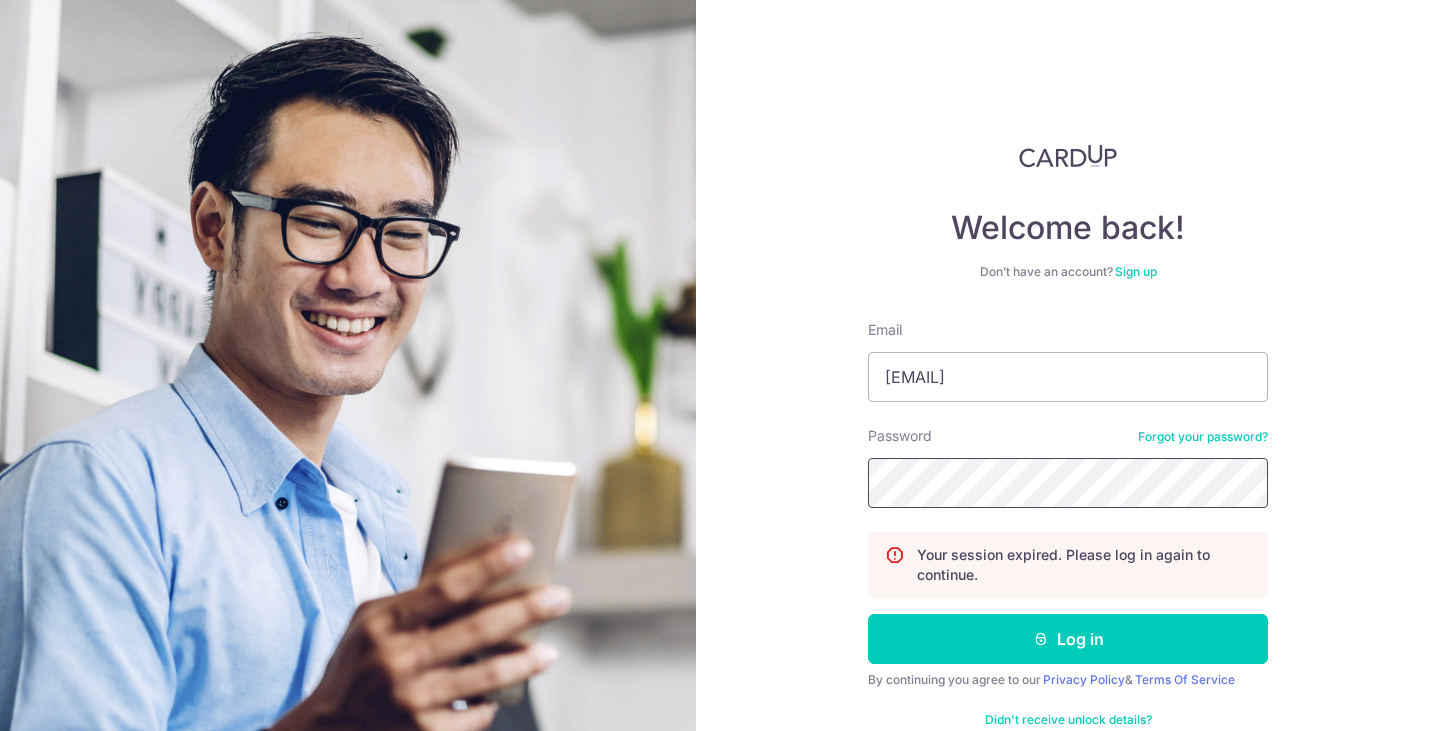 click on "Log in" at bounding box center (1068, 639) 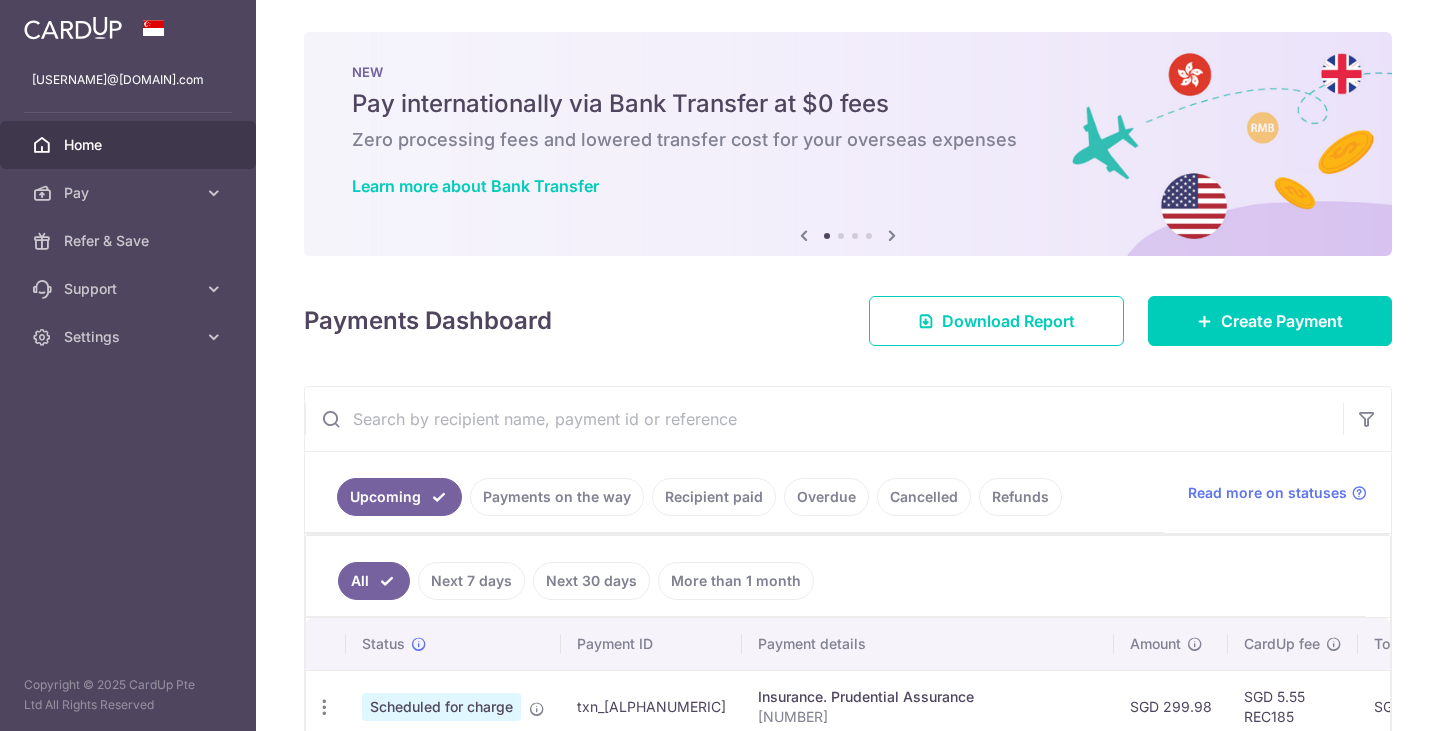 scroll, scrollTop: 0, scrollLeft: 0, axis: both 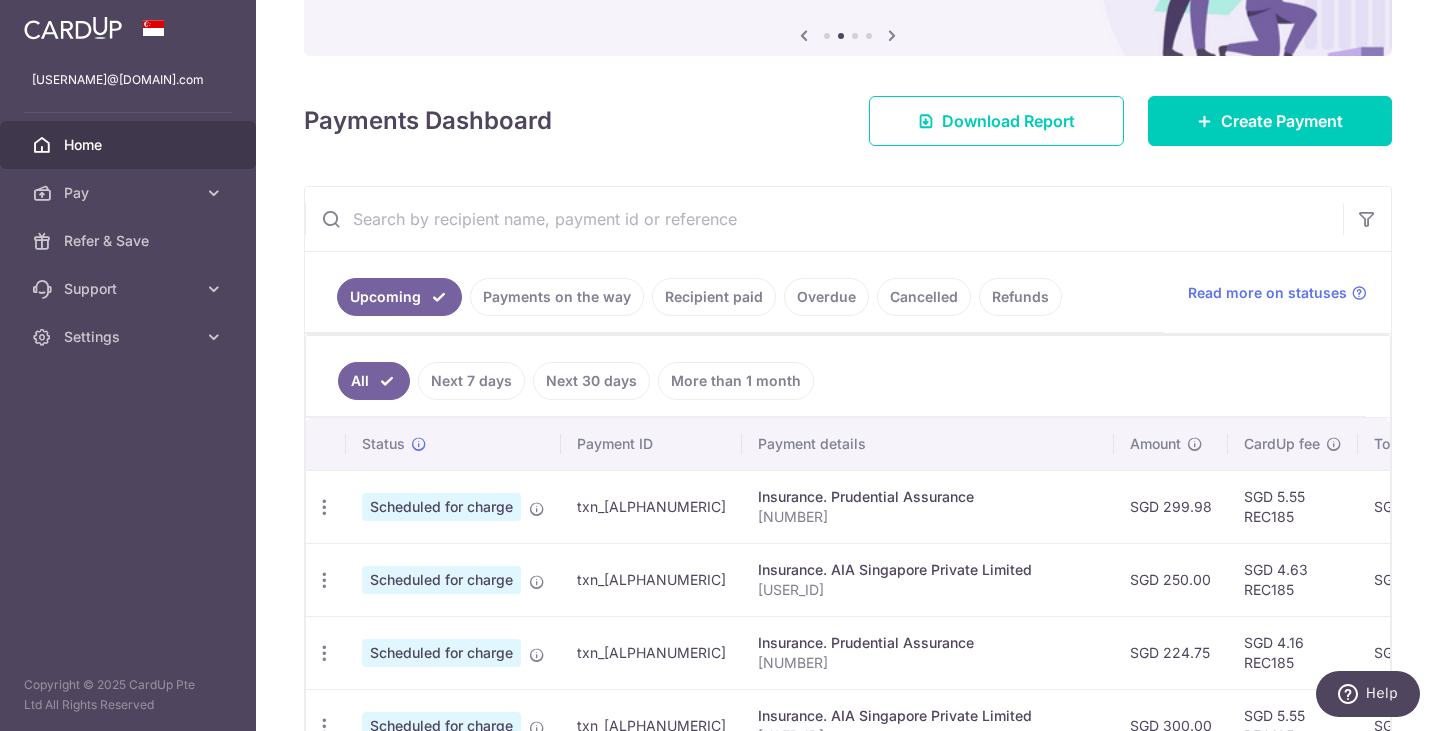click on "All
Next 7 days
Next 30 days
More than 1 month" at bounding box center [836, 376] 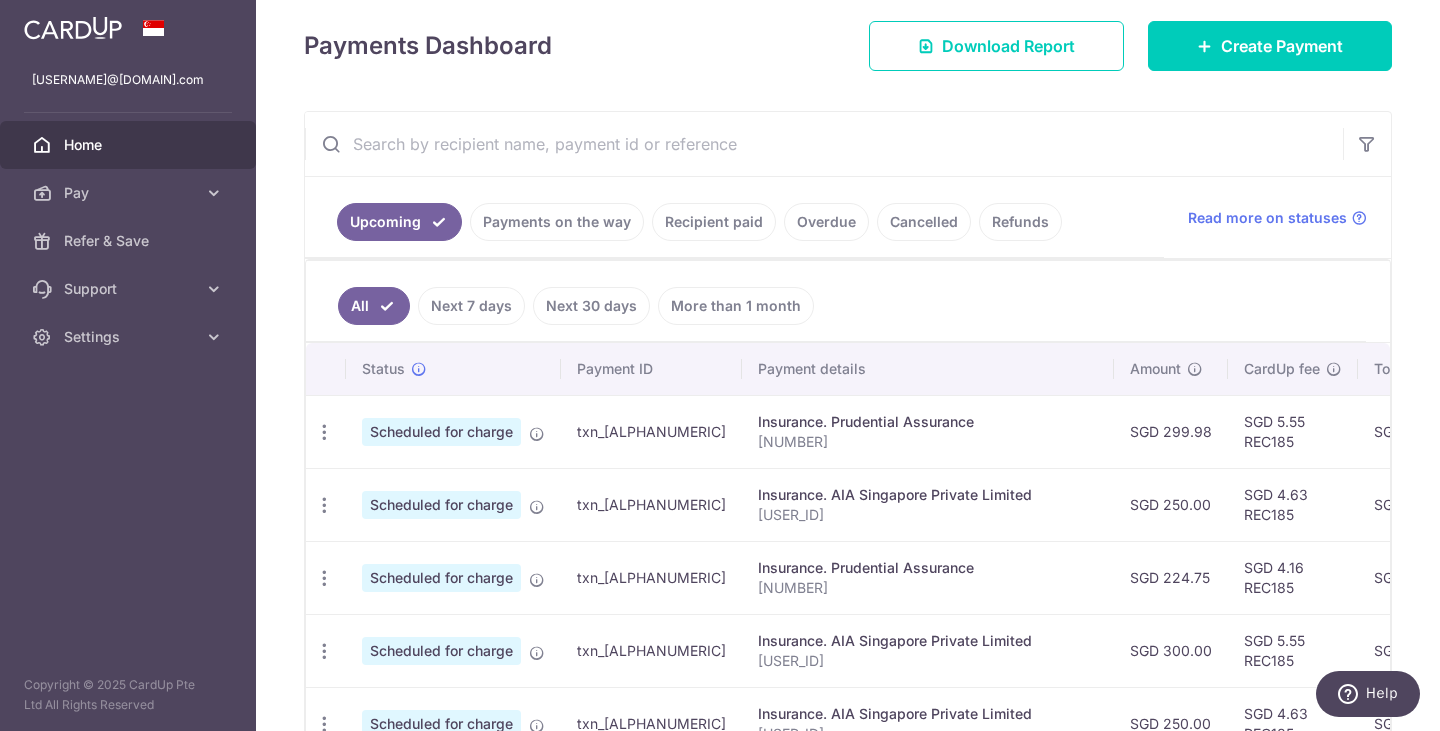 scroll, scrollTop: 400, scrollLeft: 0, axis: vertical 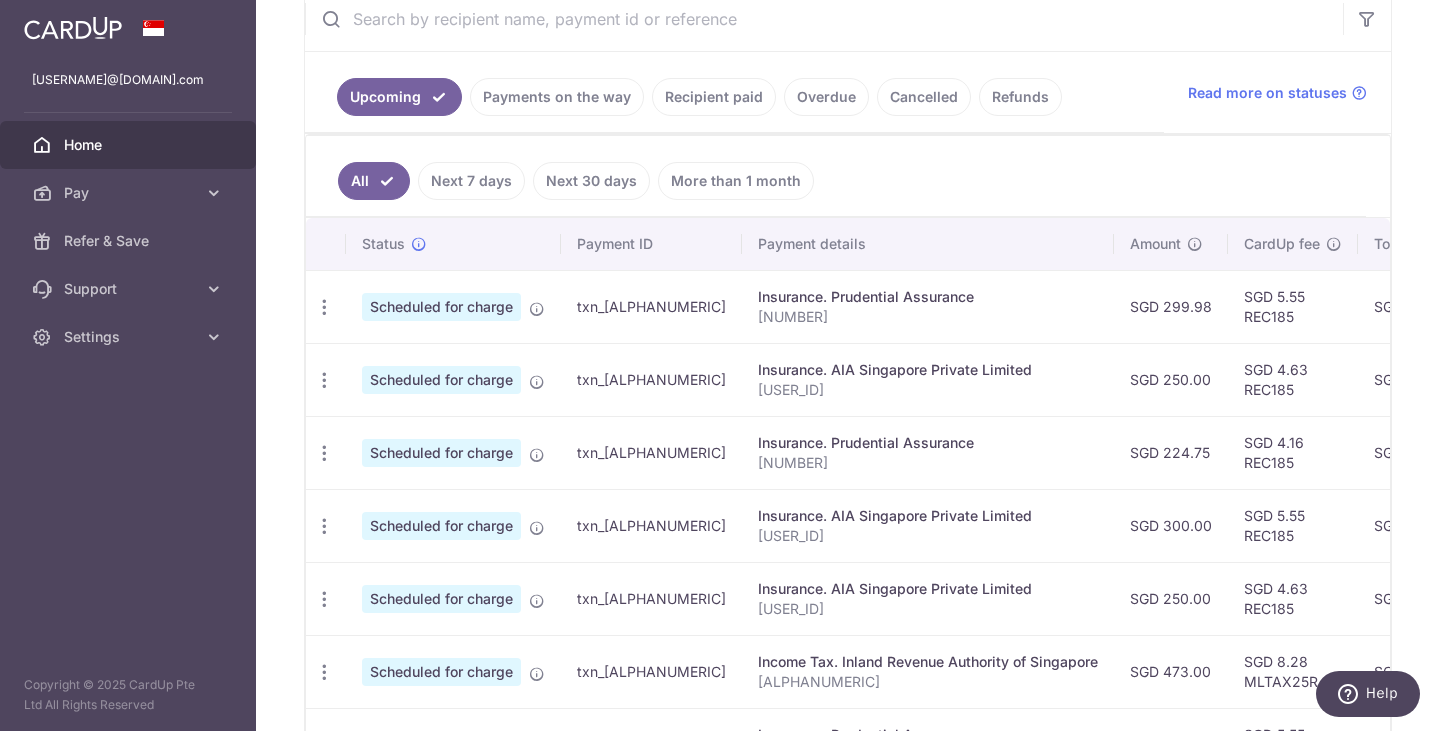 click on "Recipient paid" at bounding box center (714, 97) 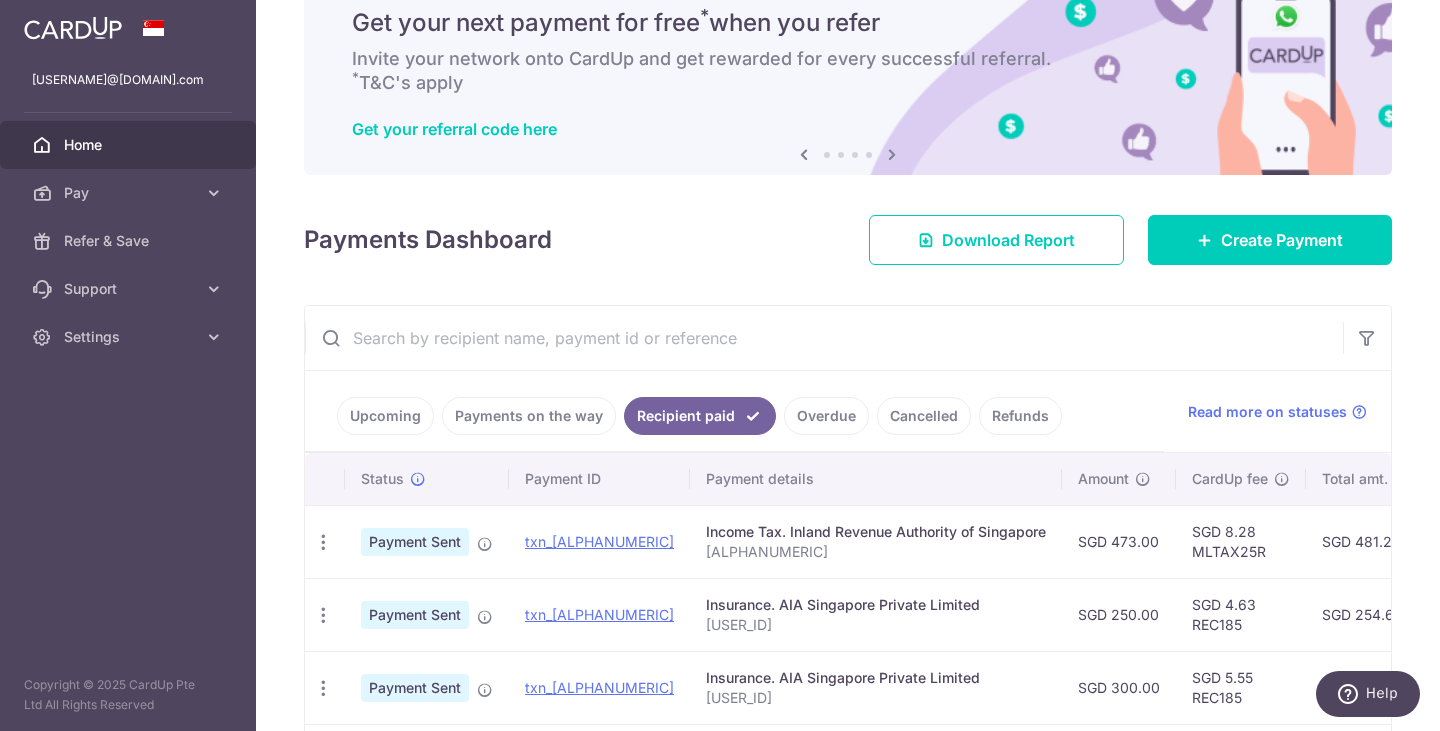 scroll, scrollTop: 400, scrollLeft: 0, axis: vertical 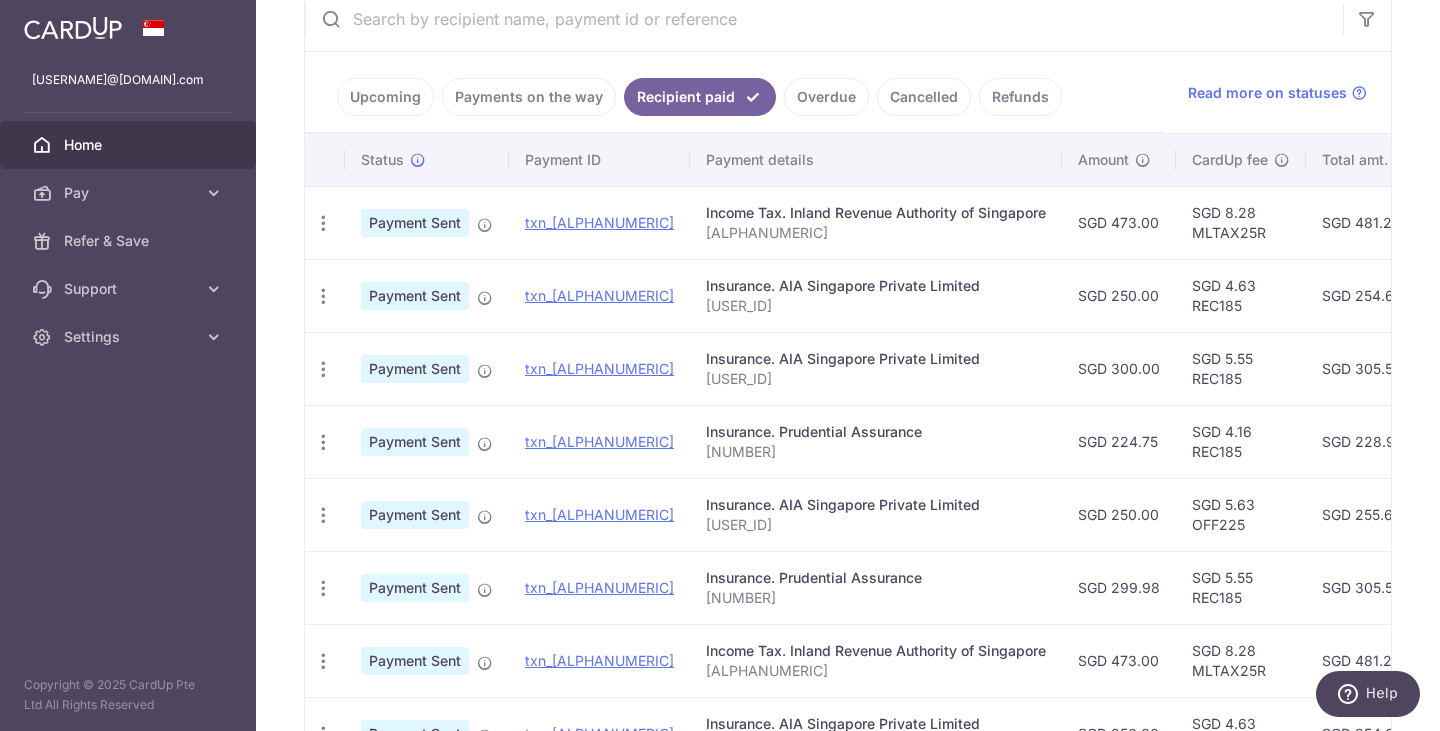 click on "SGD 473.00" at bounding box center (1119, 222) 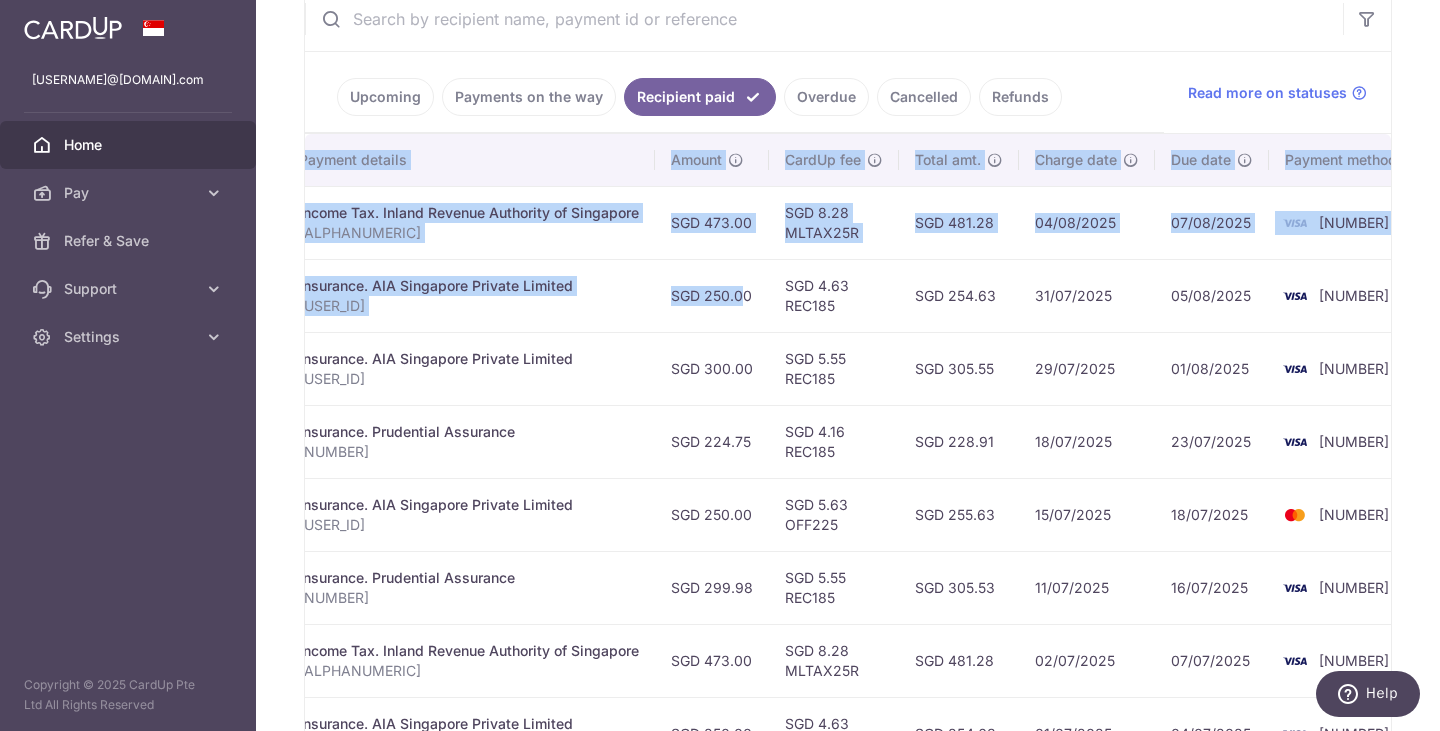scroll, scrollTop: 0, scrollLeft: 415, axis: horizontal 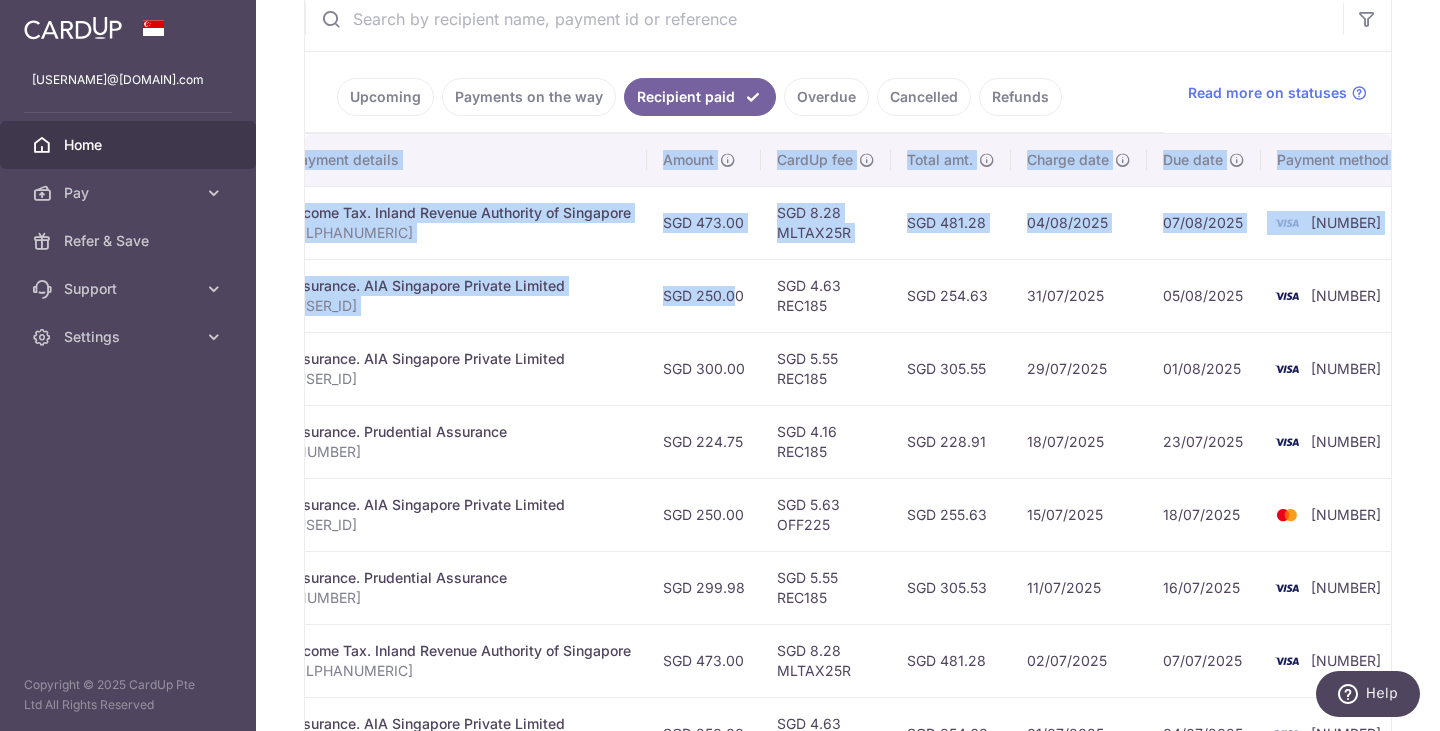 drag, startPoint x: 949, startPoint y: 307, endPoint x: 530, endPoint y: 324, distance: 419.34473 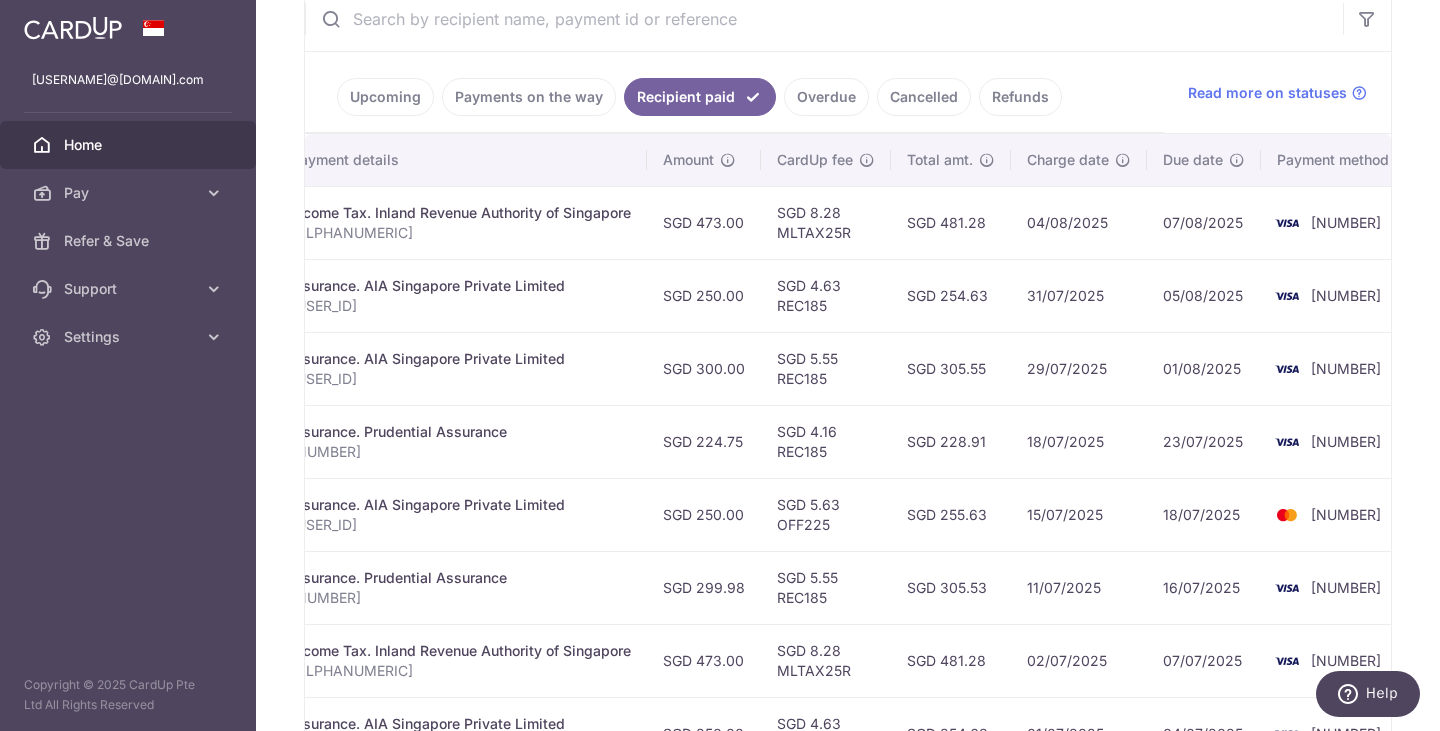 drag, startPoint x: 591, startPoint y: 306, endPoint x: 545, endPoint y: 304, distance: 46.043457 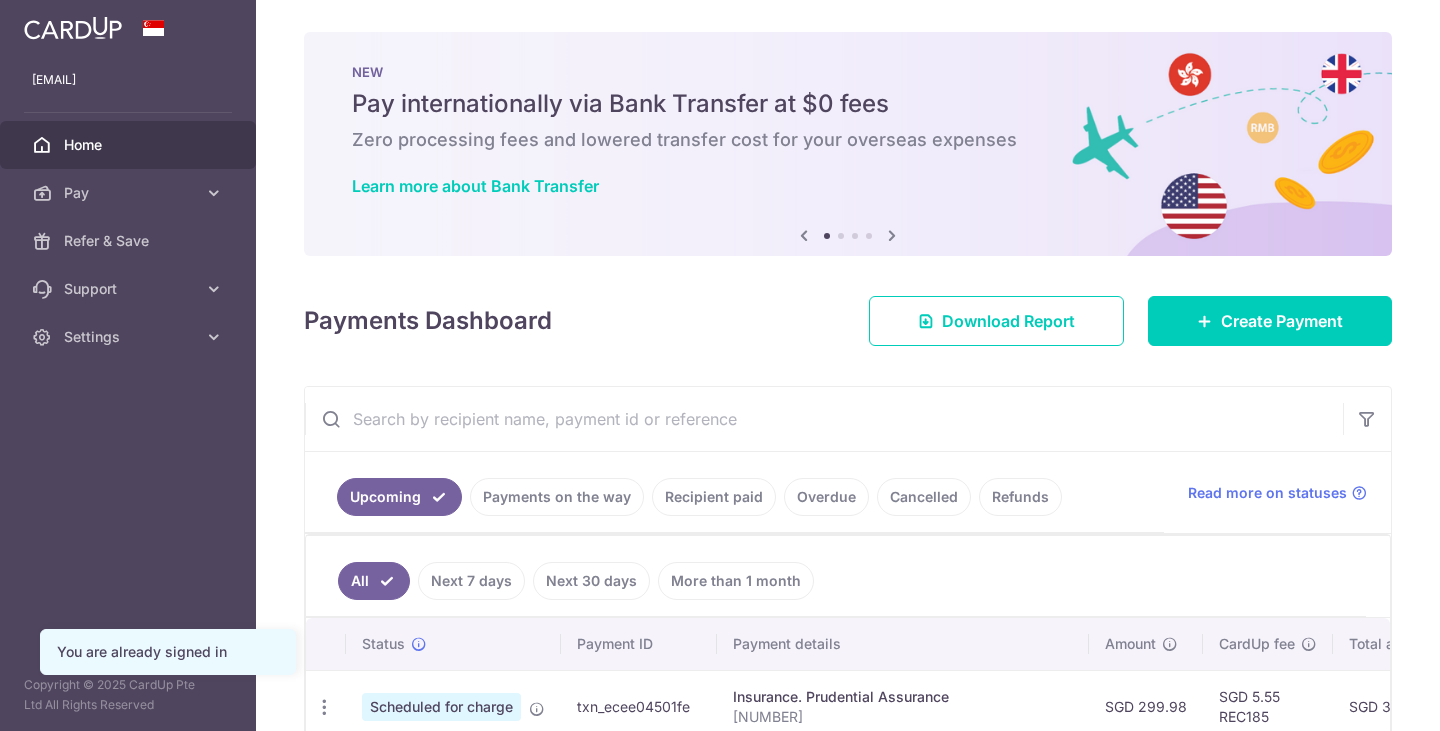 scroll, scrollTop: 0, scrollLeft: 0, axis: both 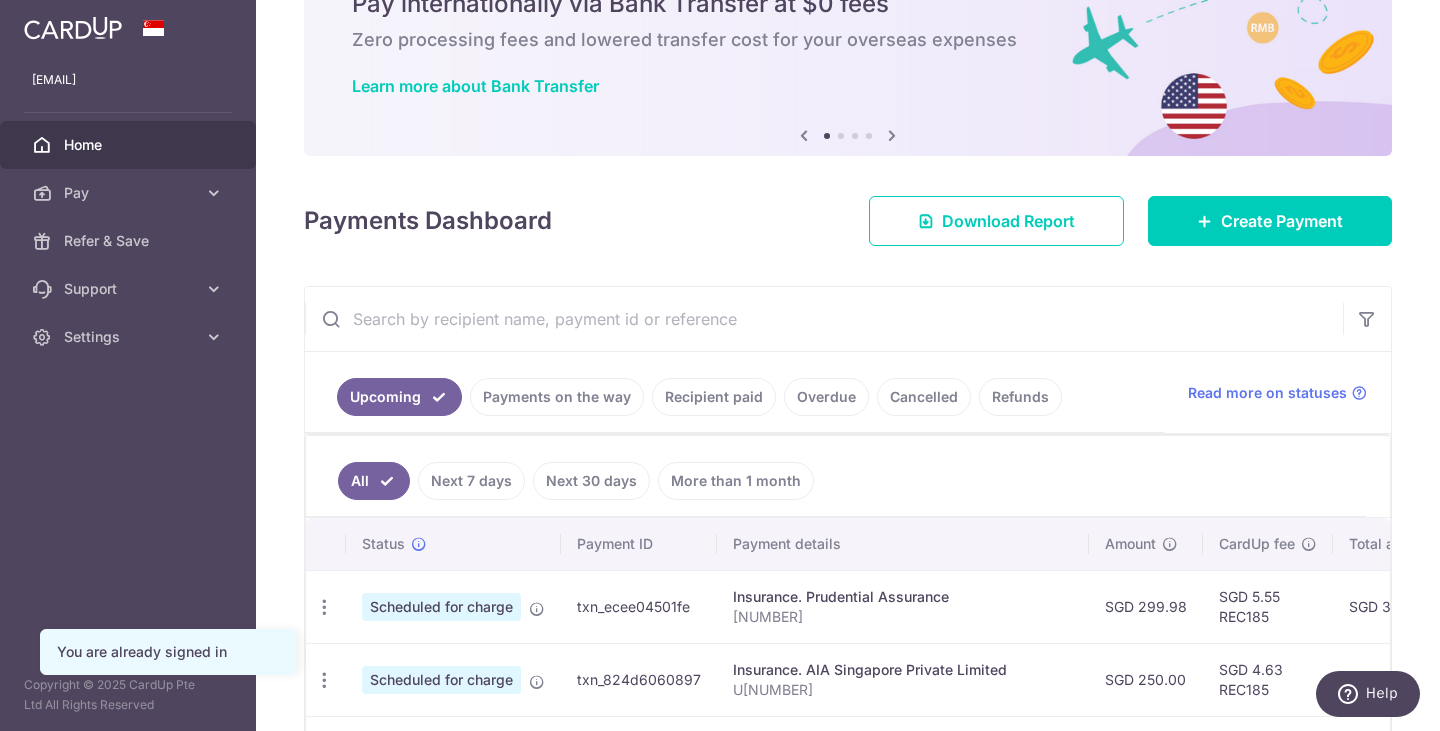 click on "Recipient paid" at bounding box center (714, 397) 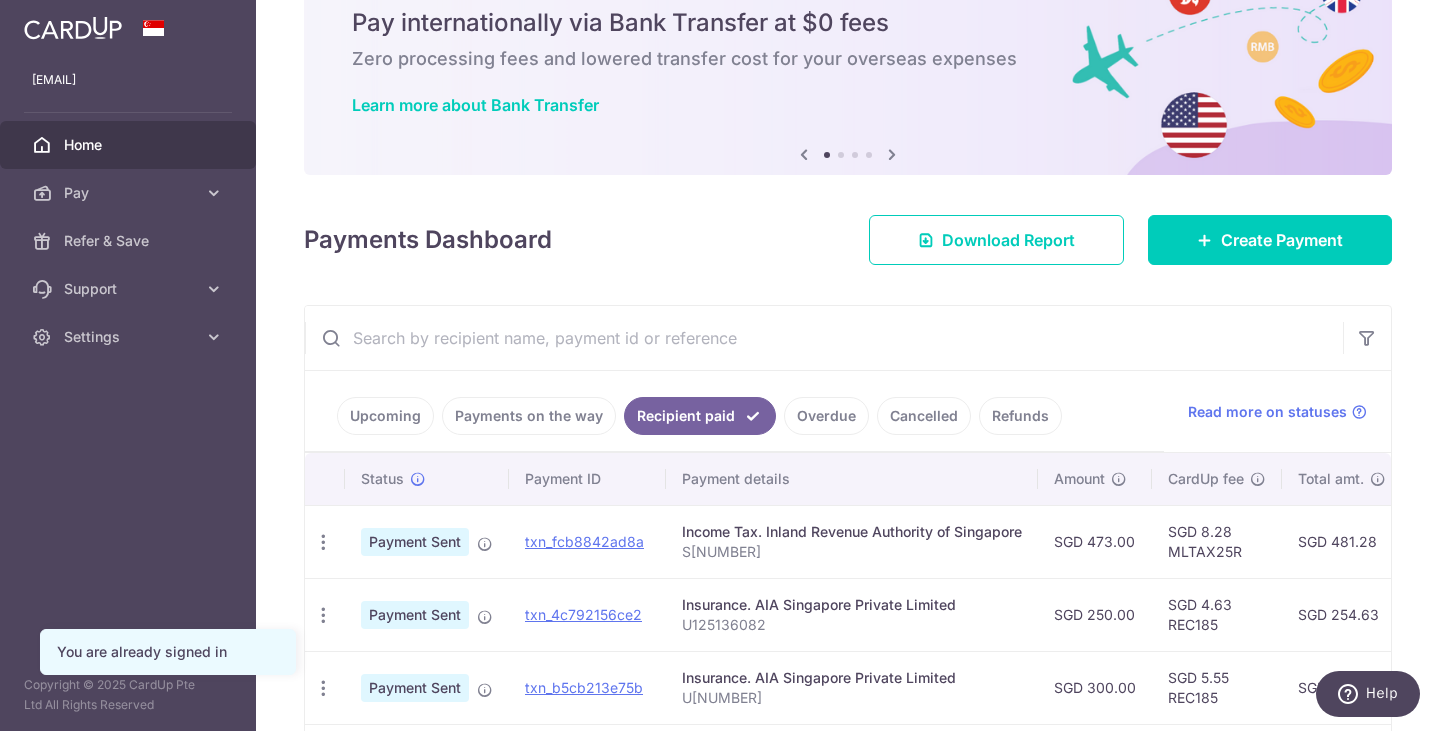 scroll, scrollTop: 100, scrollLeft: 0, axis: vertical 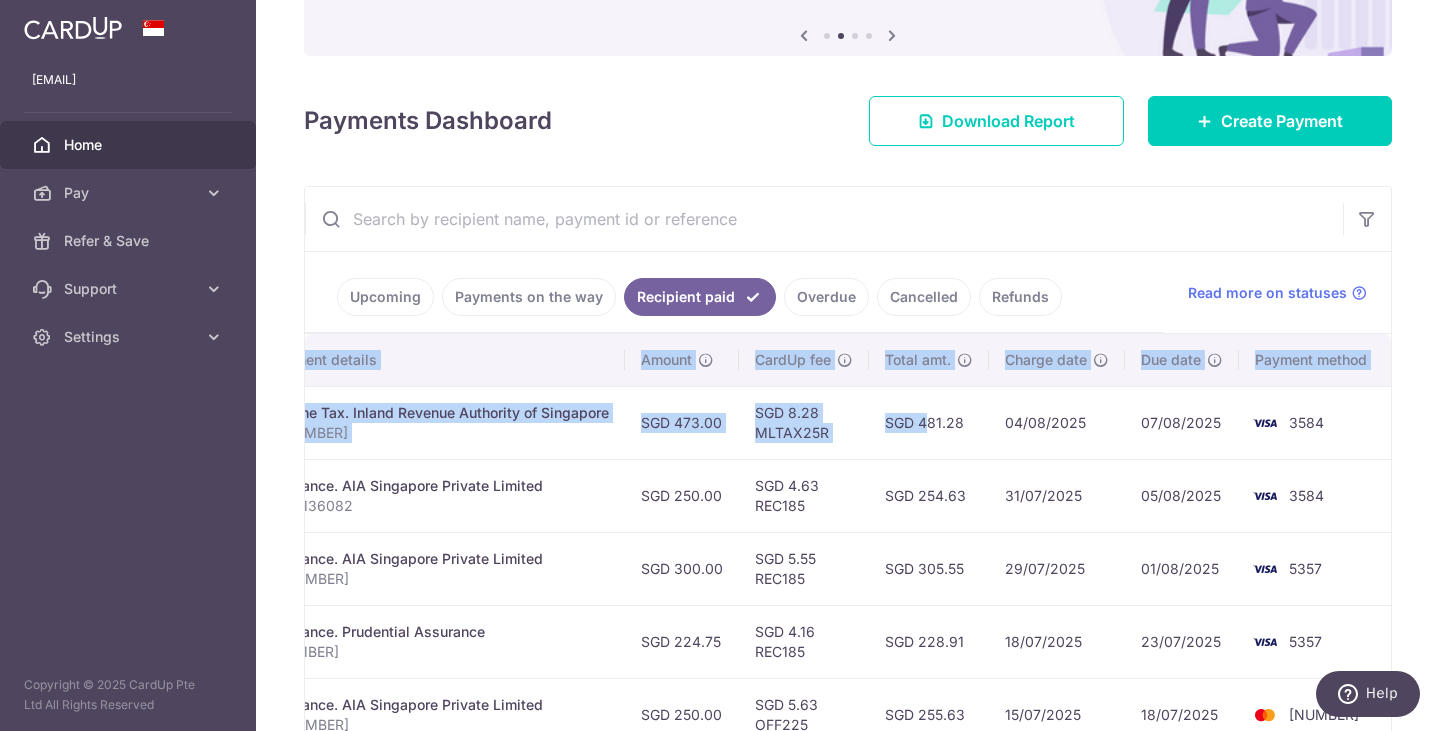 drag, startPoint x: 1292, startPoint y: 426, endPoint x: 1438, endPoint y: 416, distance: 146.34207 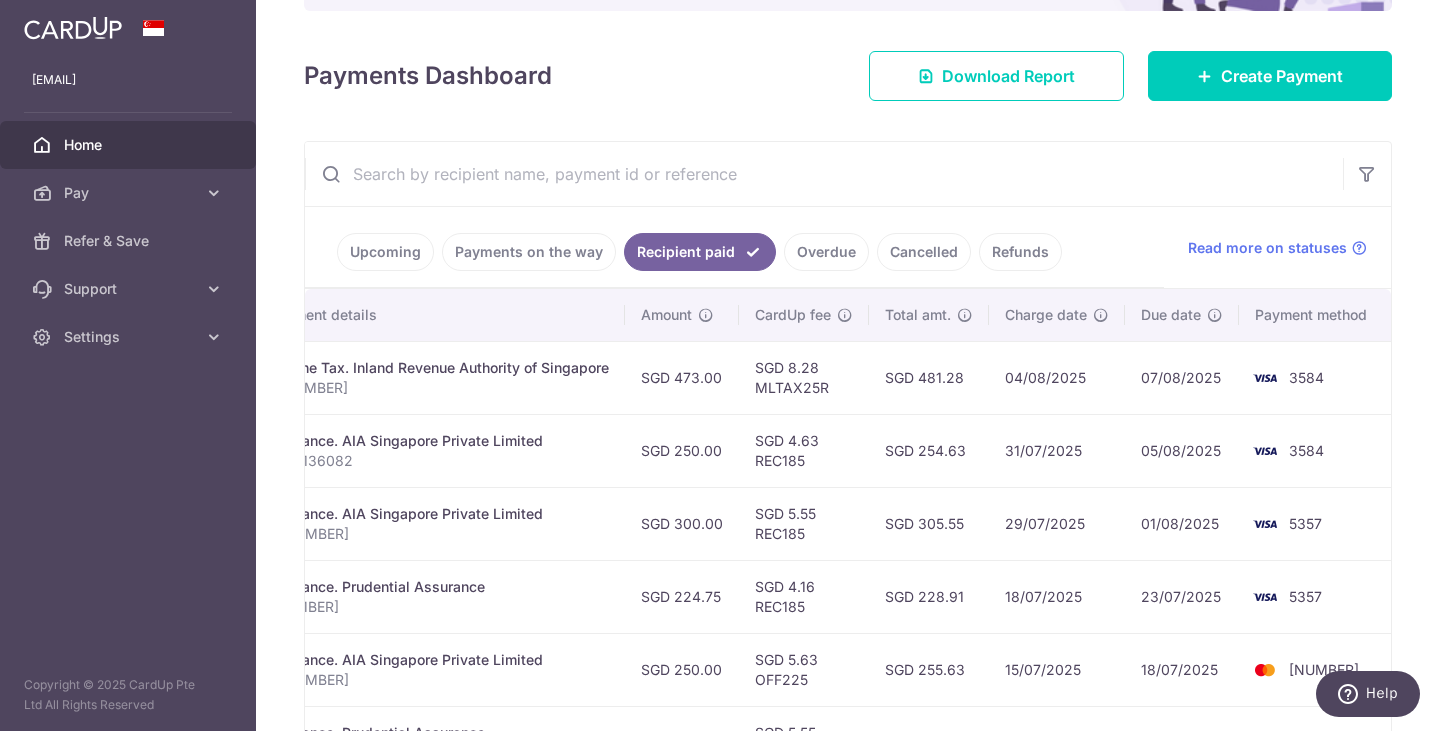 scroll, scrollTop: 300, scrollLeft: 0, axis: vertical 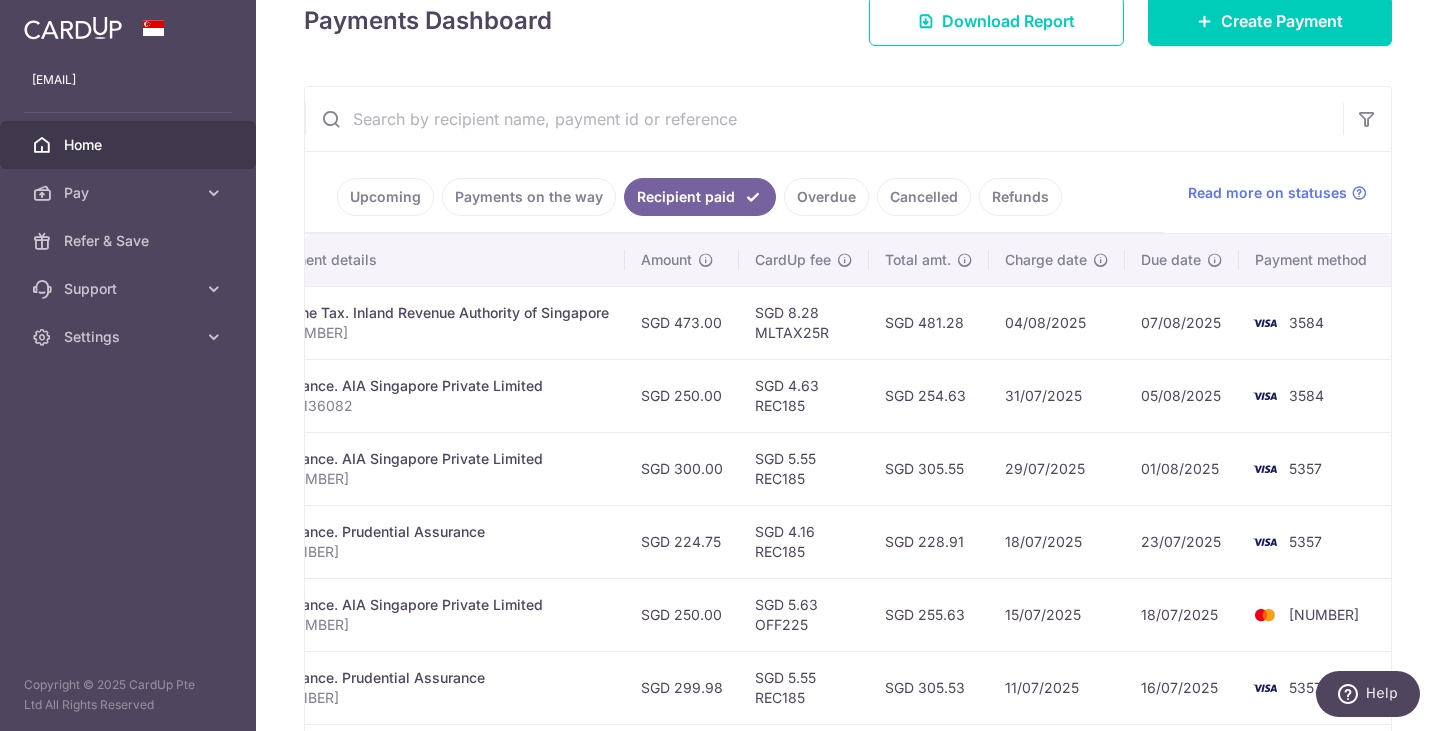click on "5357" at bounding box center (1305, 468) 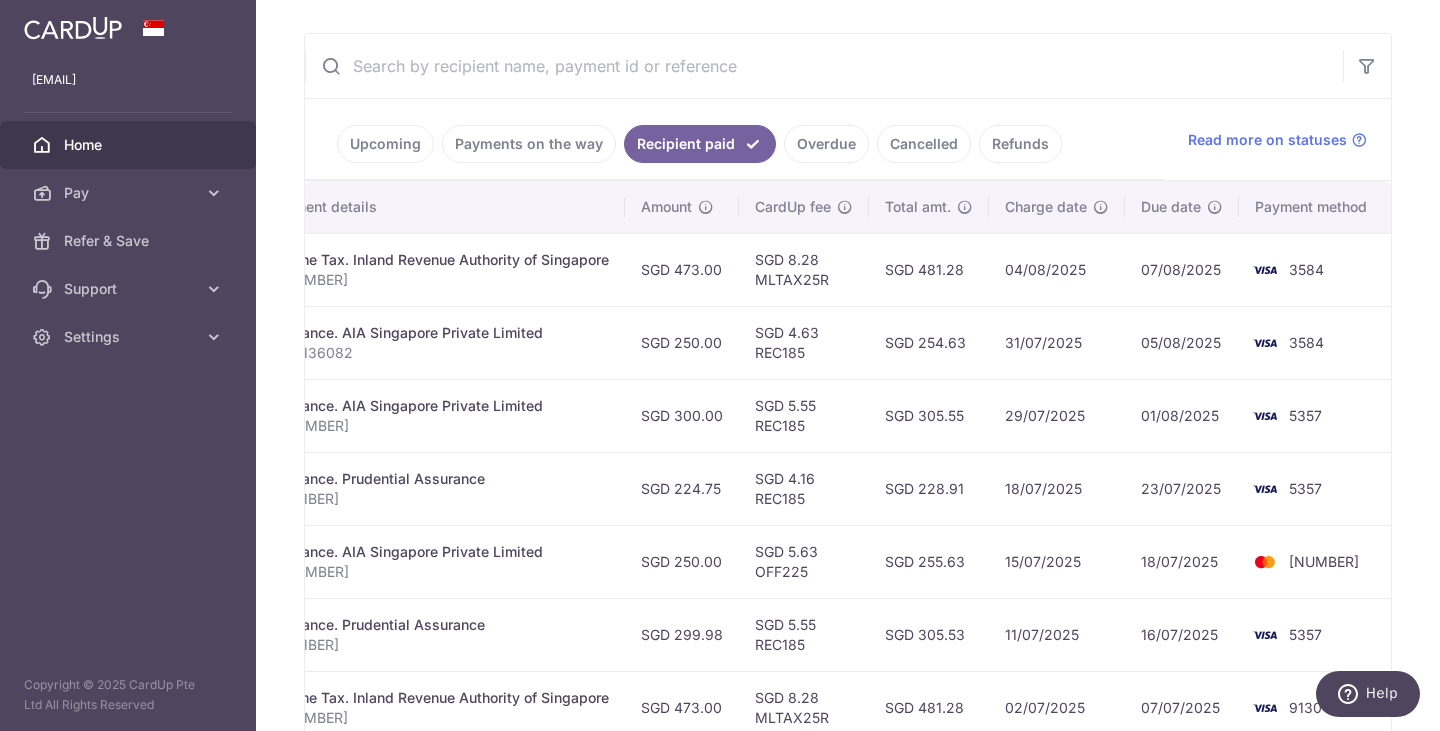 scroll, scrollTop: 400, scrollLeft: 0, axis: vertical 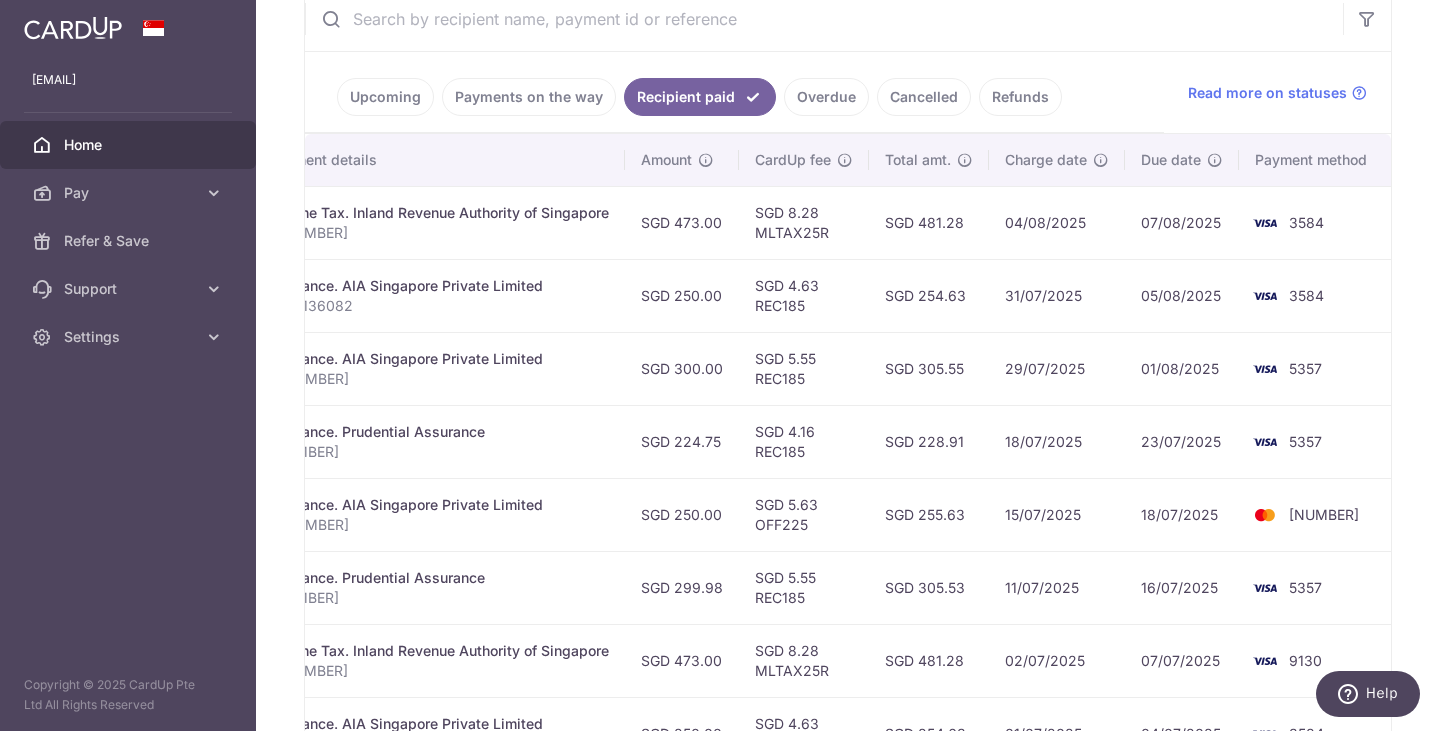 click on "[NUMBER]" at bounding box center [1324, 514] 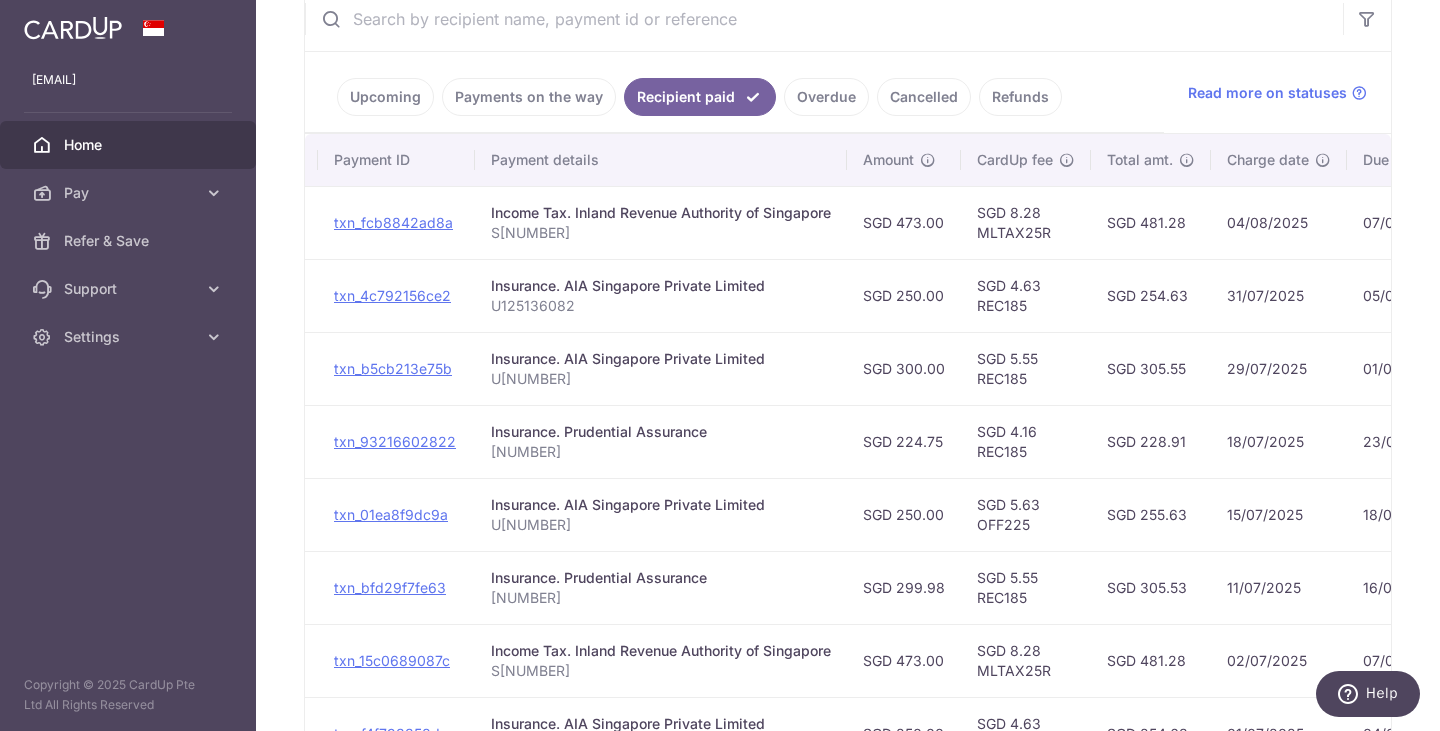 drag, startPoint x: 483, startPoint y: 533, endPoint x: 308, endPoint y: 532, distance: 175.00285 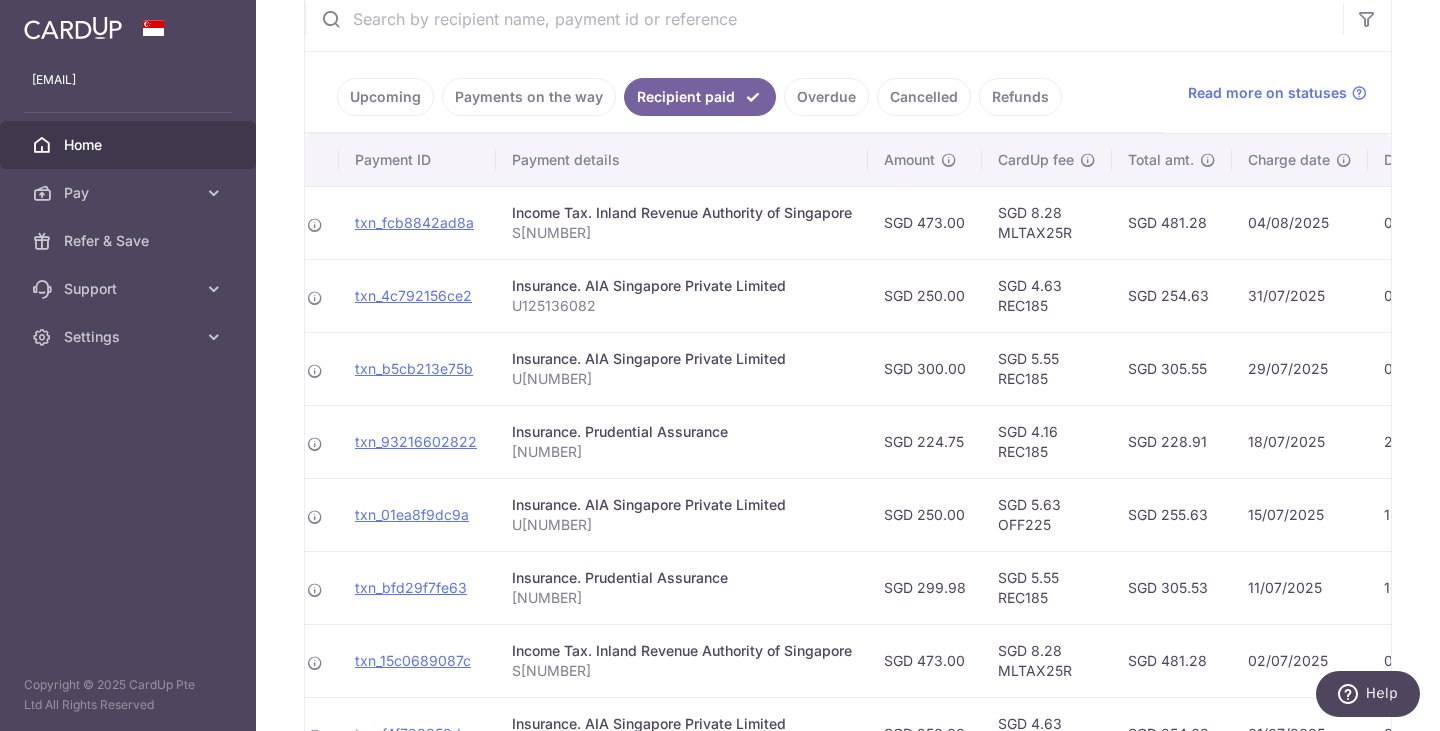 click on "U[NUMBER]" at bounding box center [682, 525] 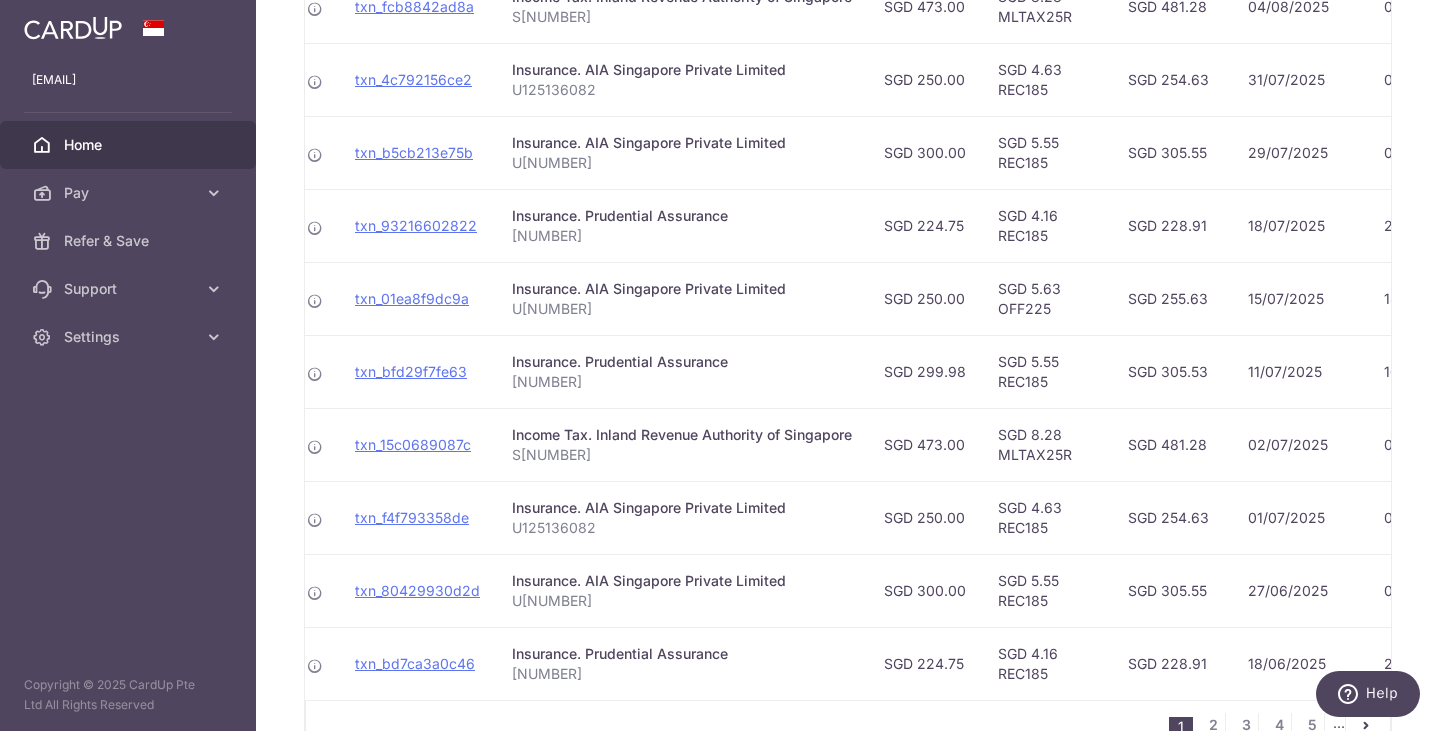 scroll, scrollTop: 740, scrollLeft: 0, axis: vertical 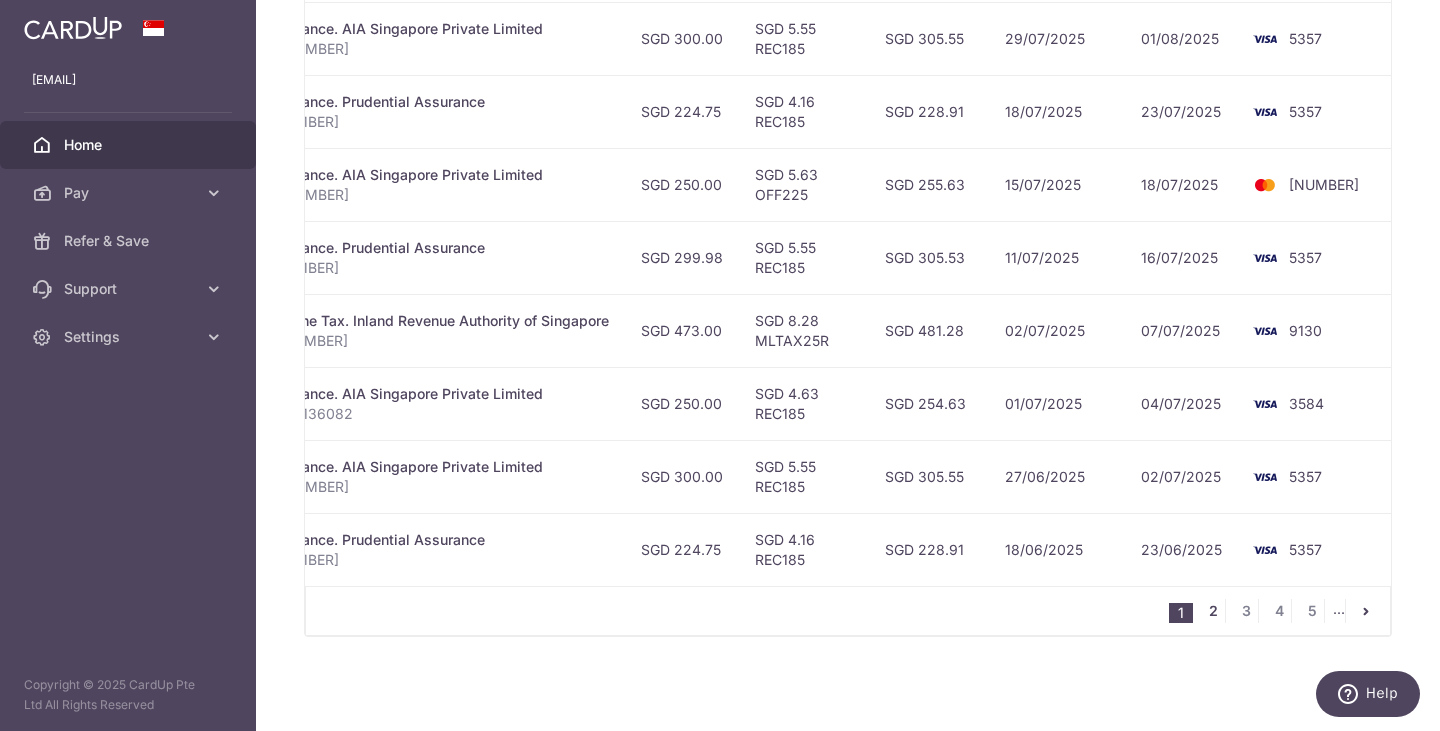 click on "2" at bounding box center (1213, 611) 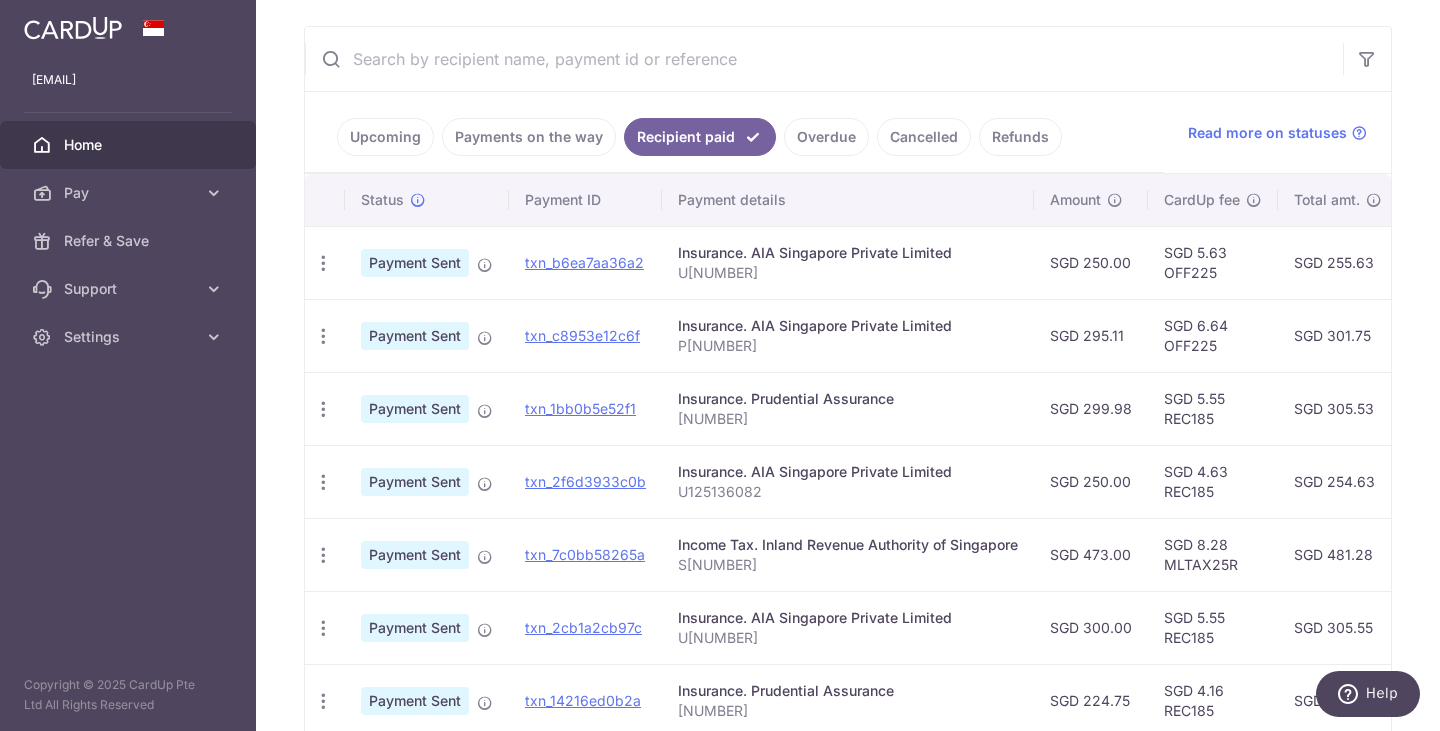 scroll, scrollTop: 681, scrollLeft: 0, axis: vertical 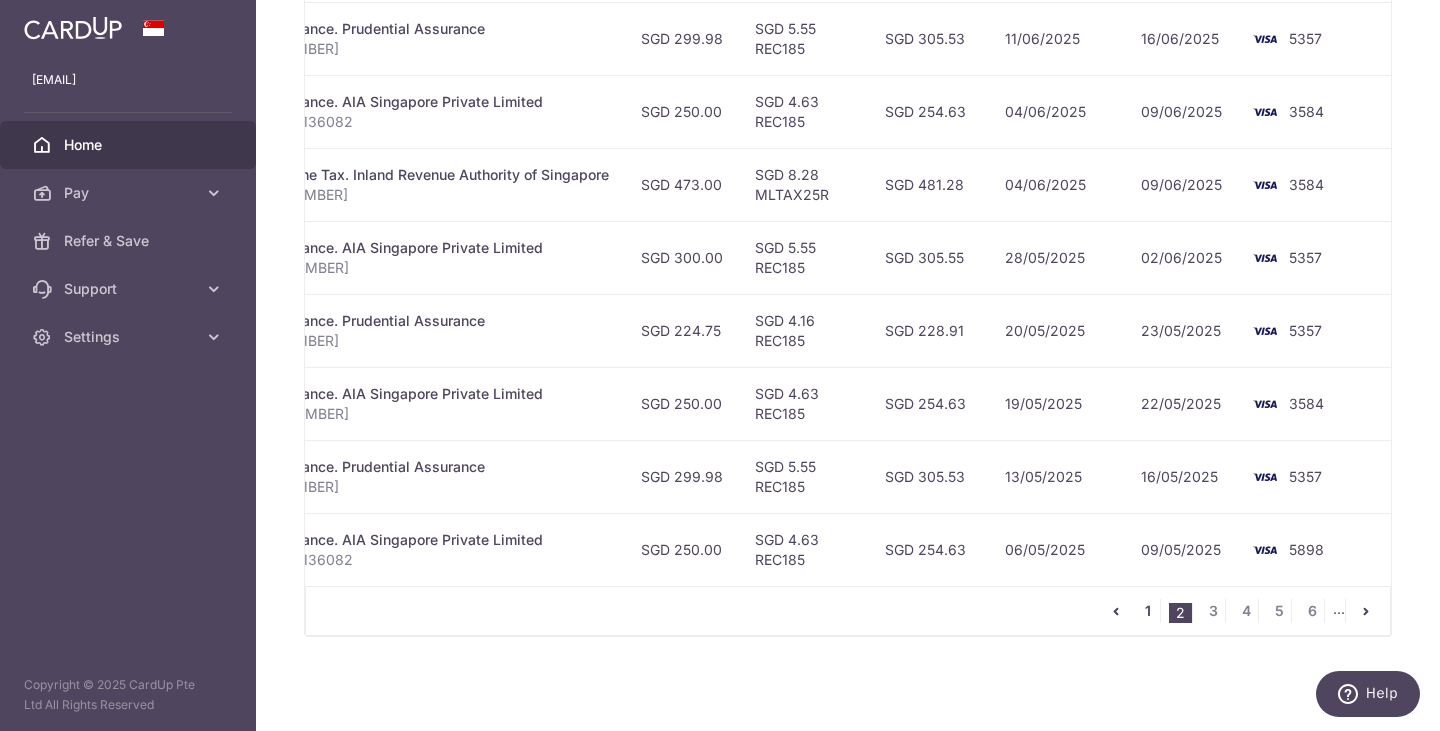 click on "1" at bounding box center [1148, 611] 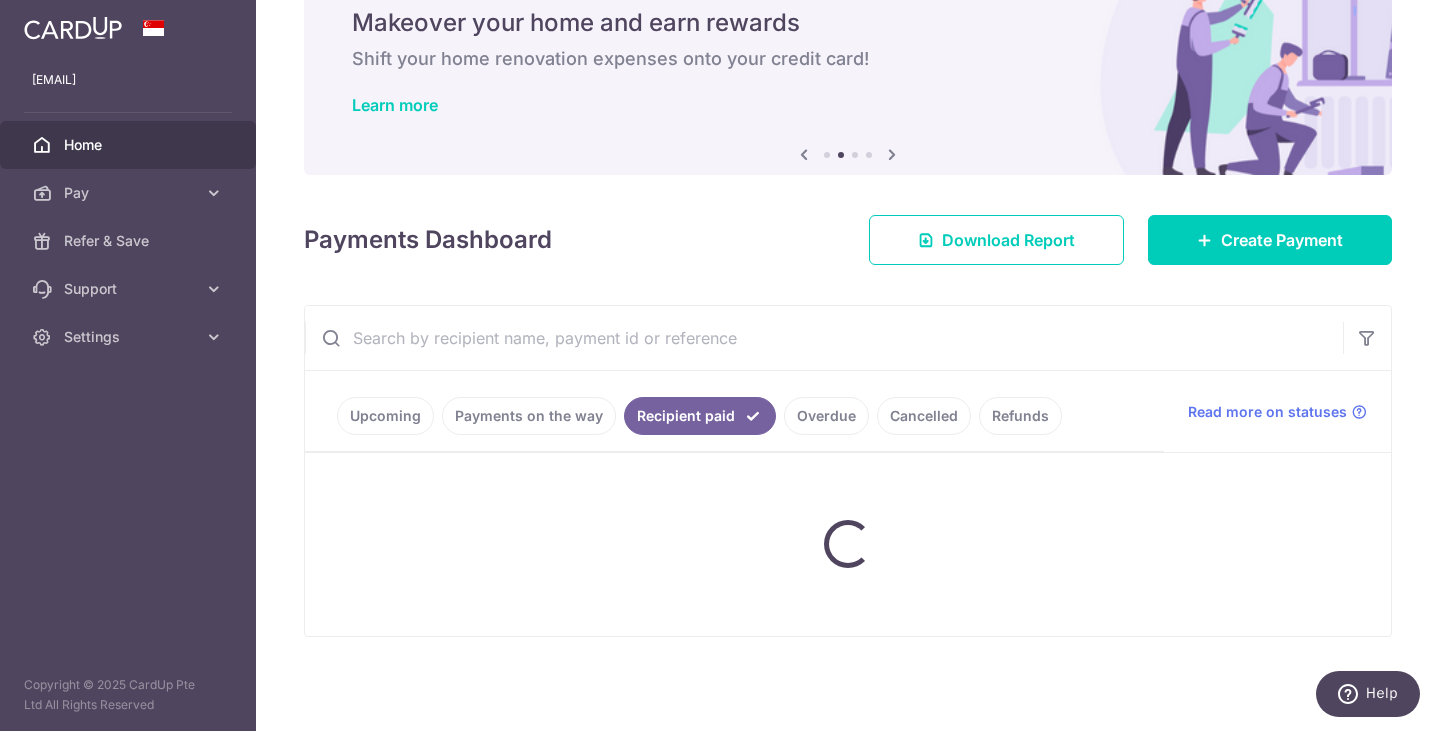 scroll, scrollTop: 81, scrollLeft: 0, axis: vertical 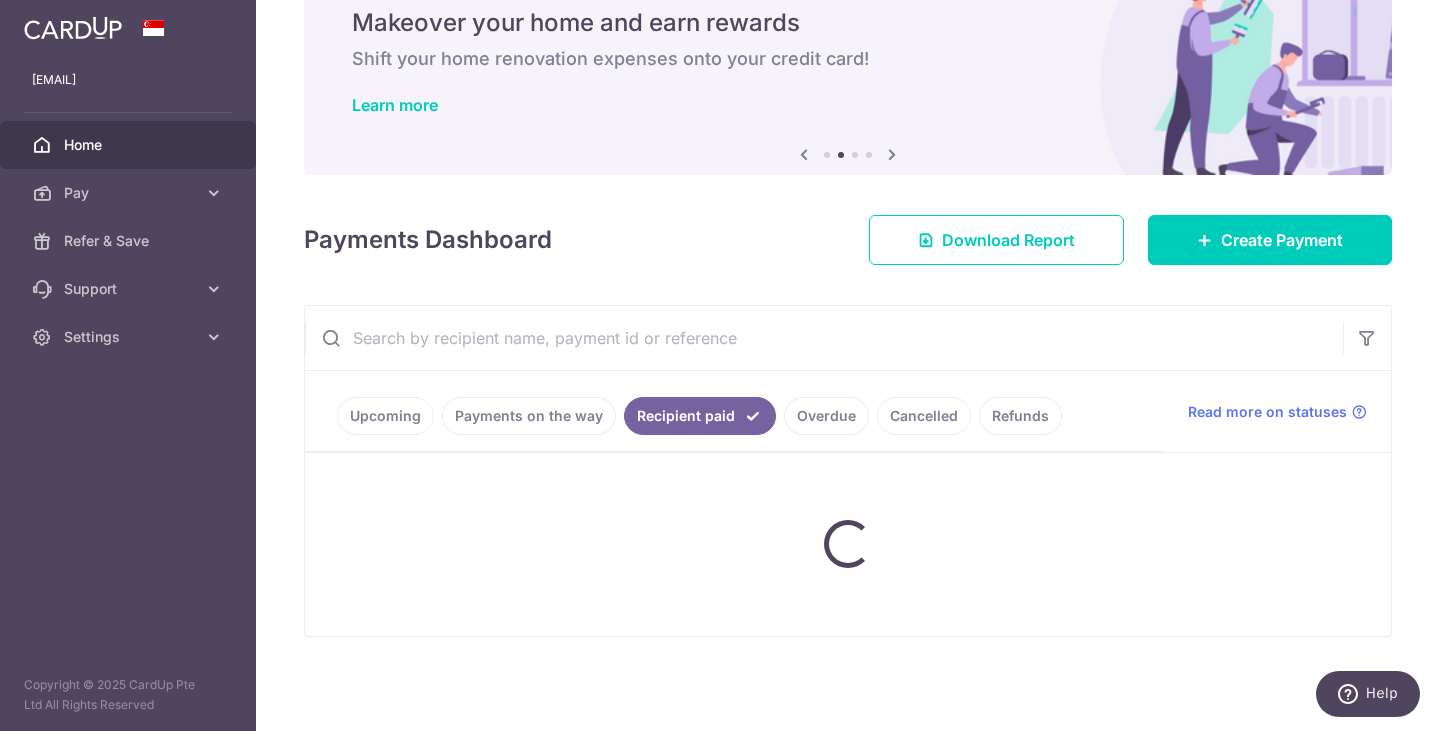 click on "Upcoming" at bounding box center [385, 416] 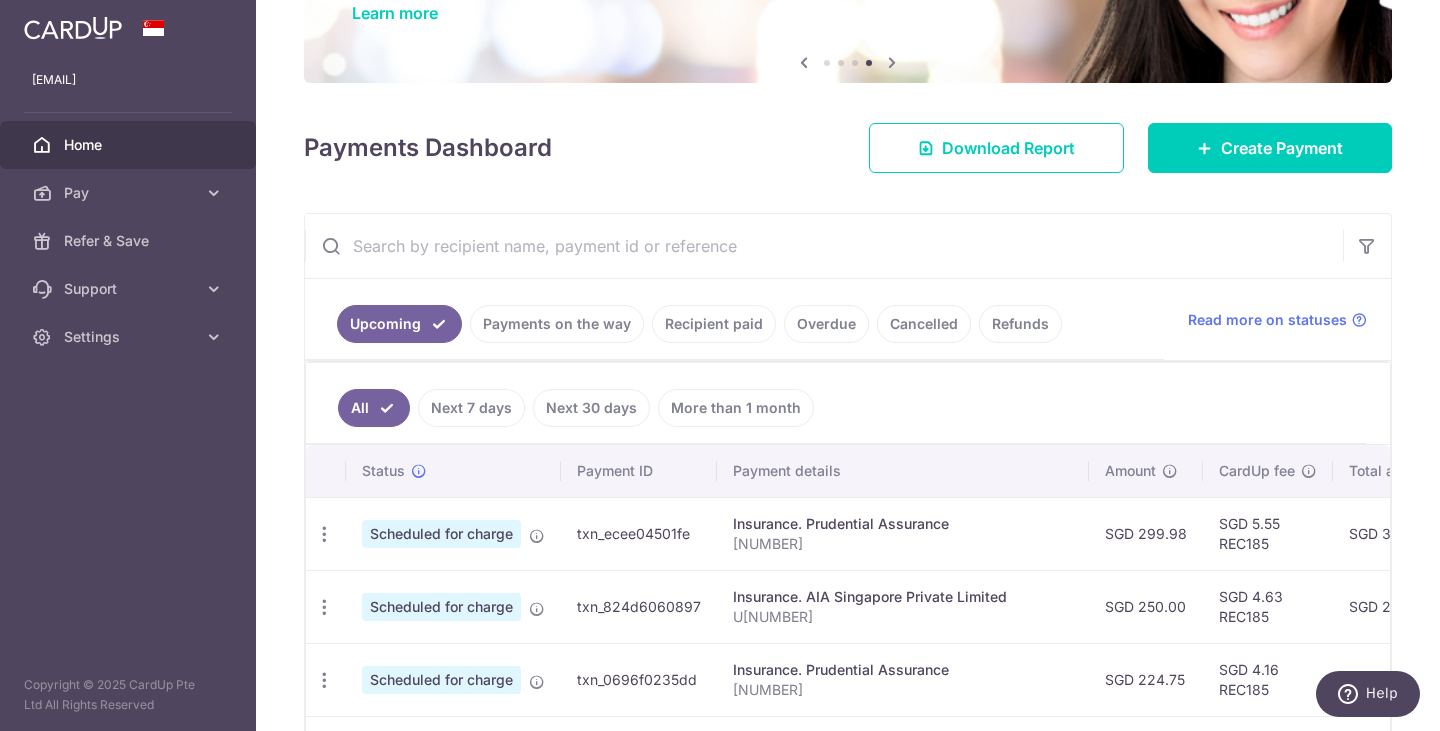 scroll, scrollTop: 181, scrollLeft: 0, axis: vertical 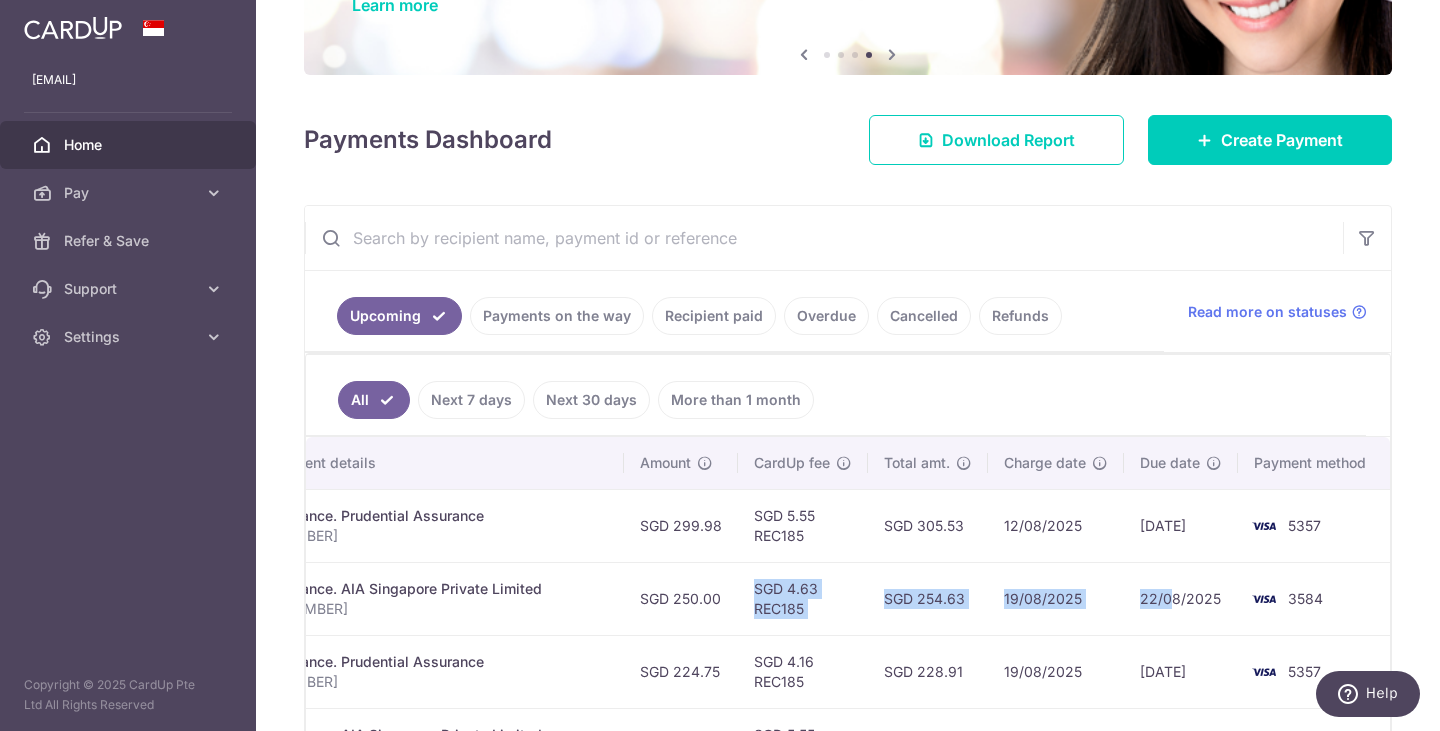drag, startPoint x: 1291, startPoint y: 596, endPoint x: 1171, endPoint y: 594, distance: 120.01666 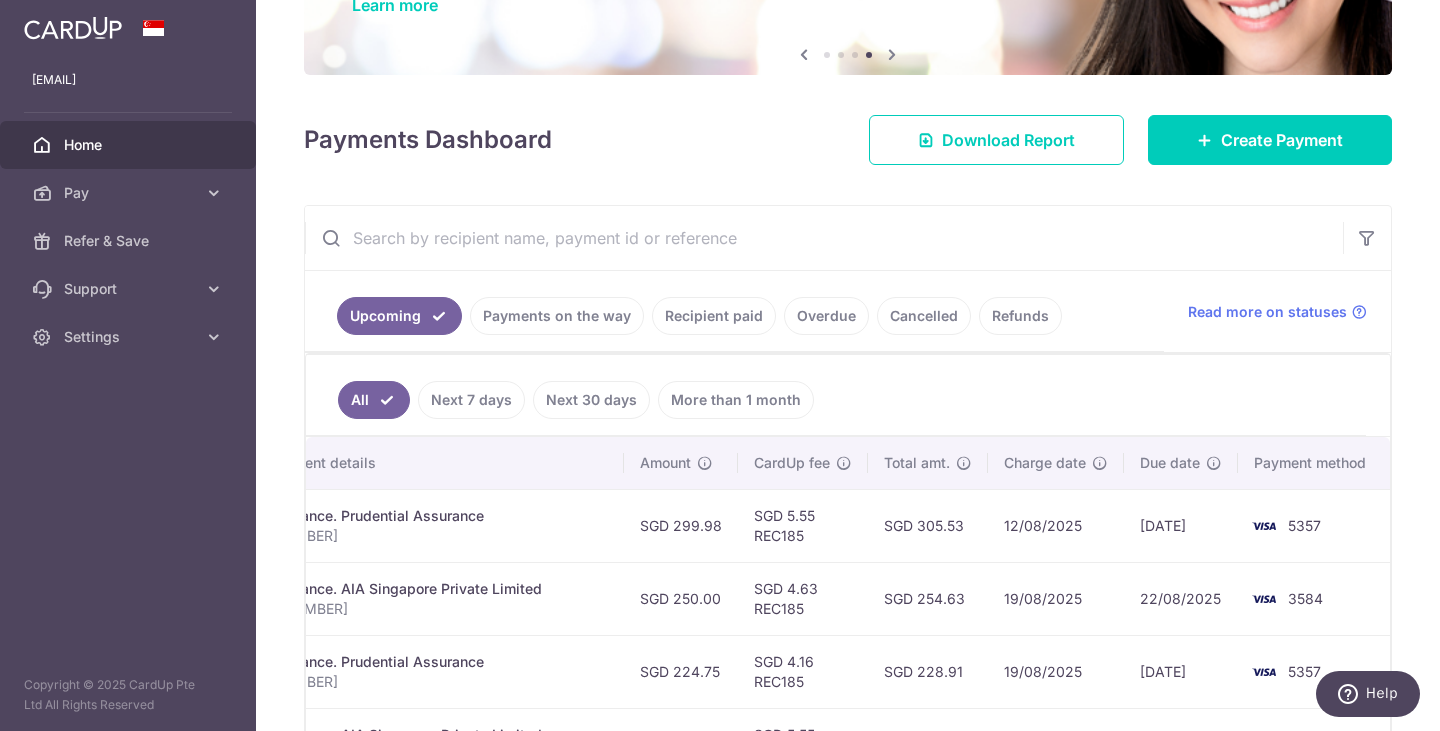 click on "19/08/2025" at bounding box center [1056, 598] 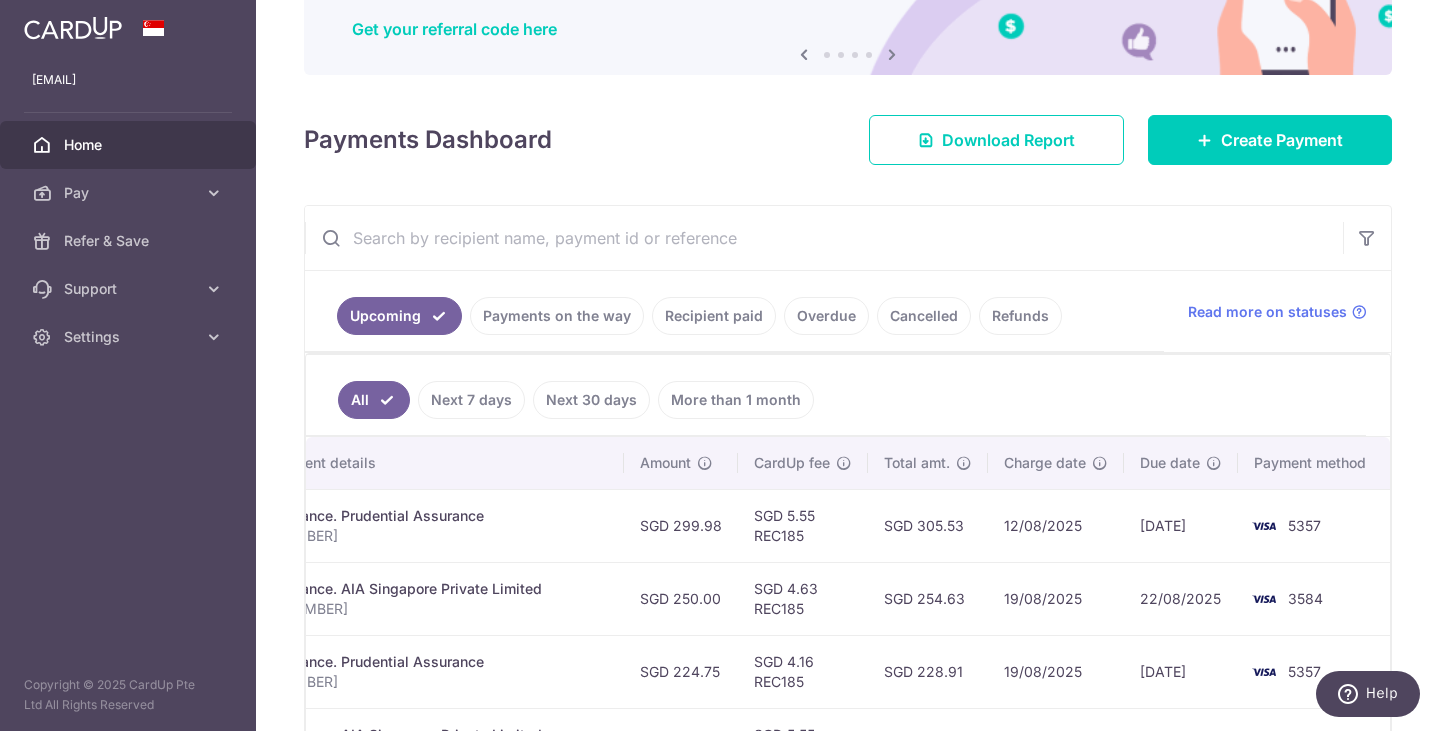click on "SGD 254.63" at bounding box center (928, 598) 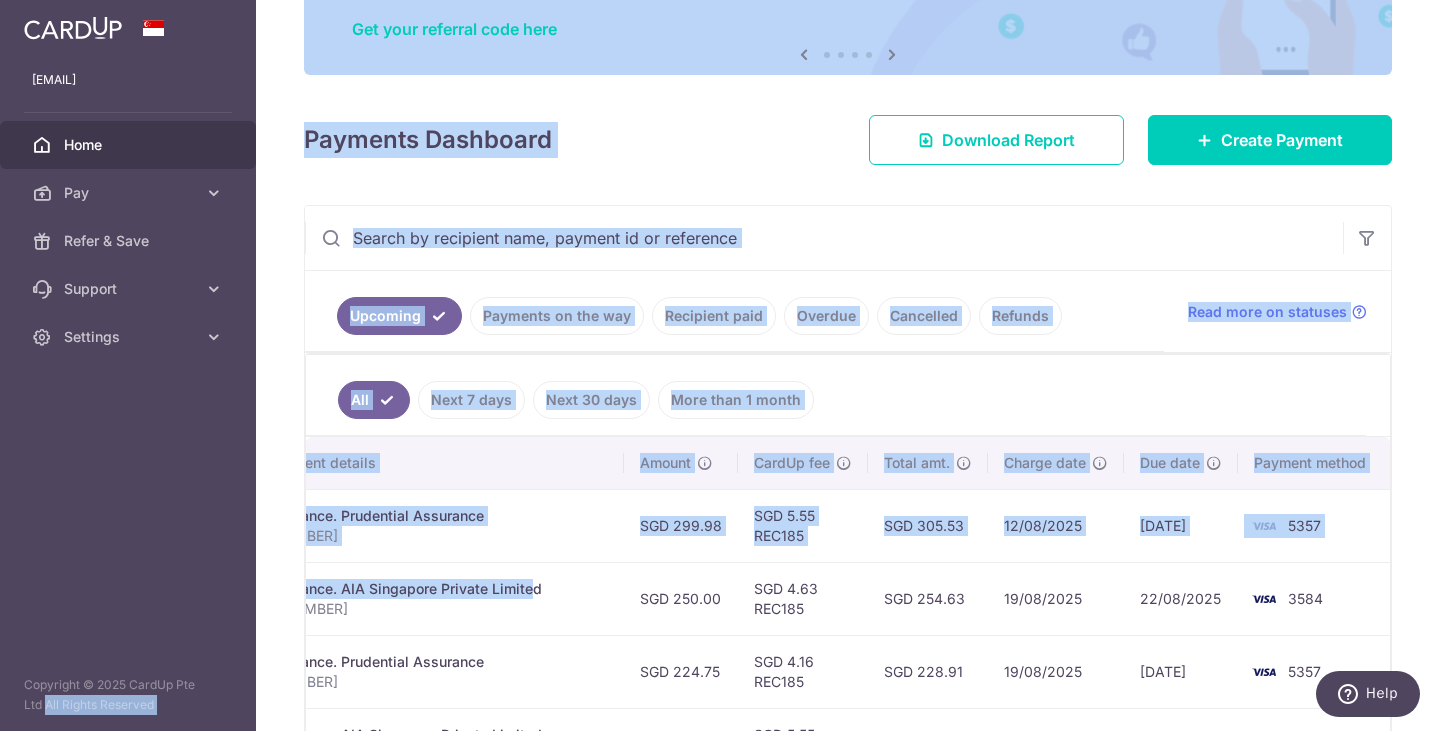 scroll, scrollTop: 0, scrollLeft: 0, axis: both 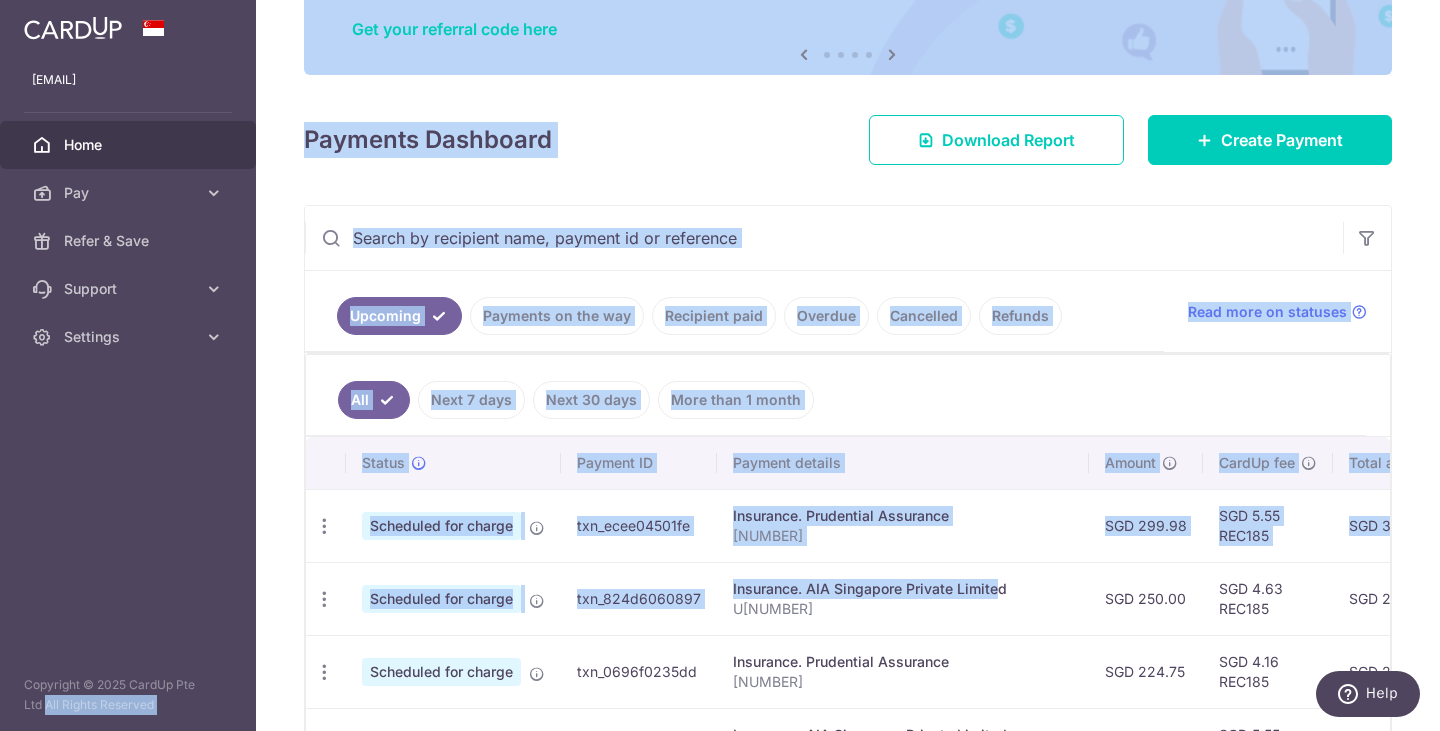 drag, startPoint x: 472, startPoint y: 595, endPoint x: 208, endPoint y: 595, distance: 264 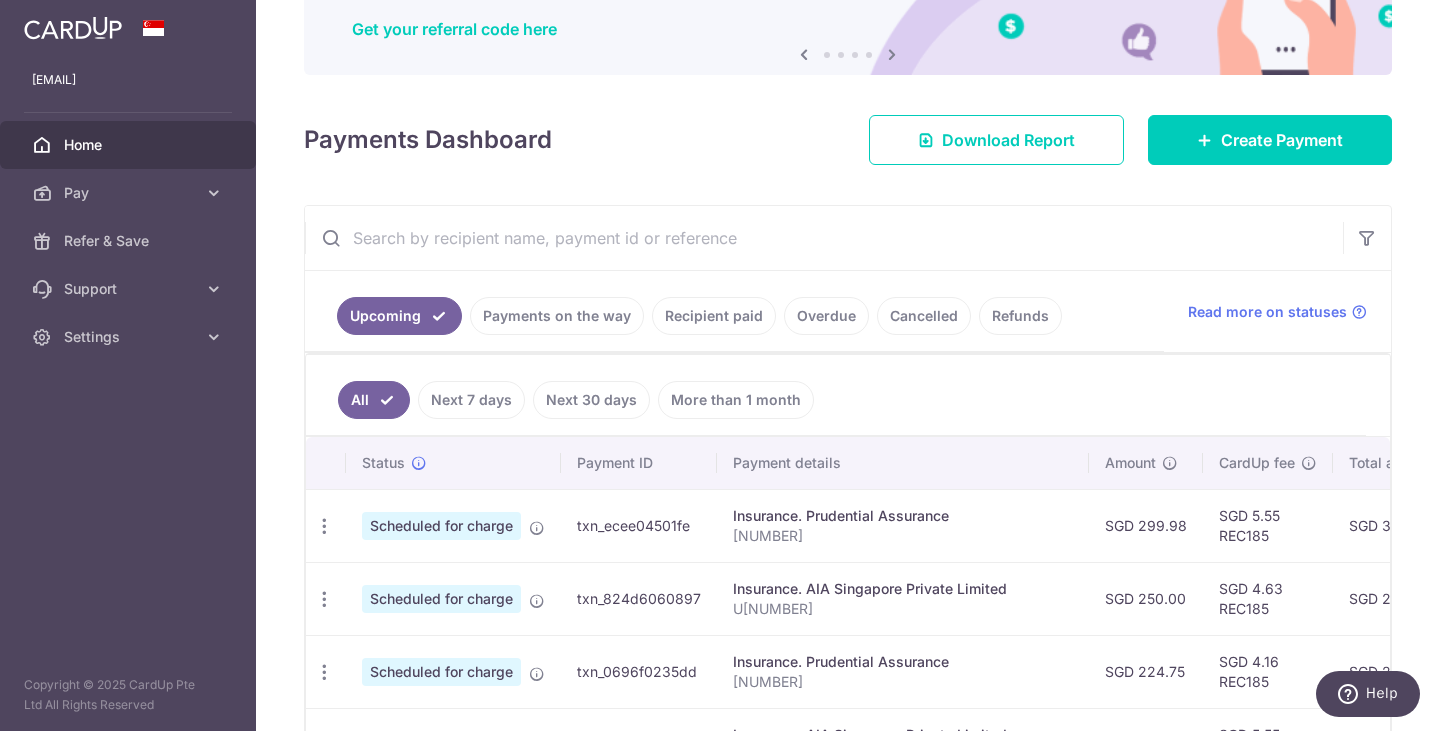 click on "Insurance. AIA Singapore Private Limited" at bounding box center (903, 589) 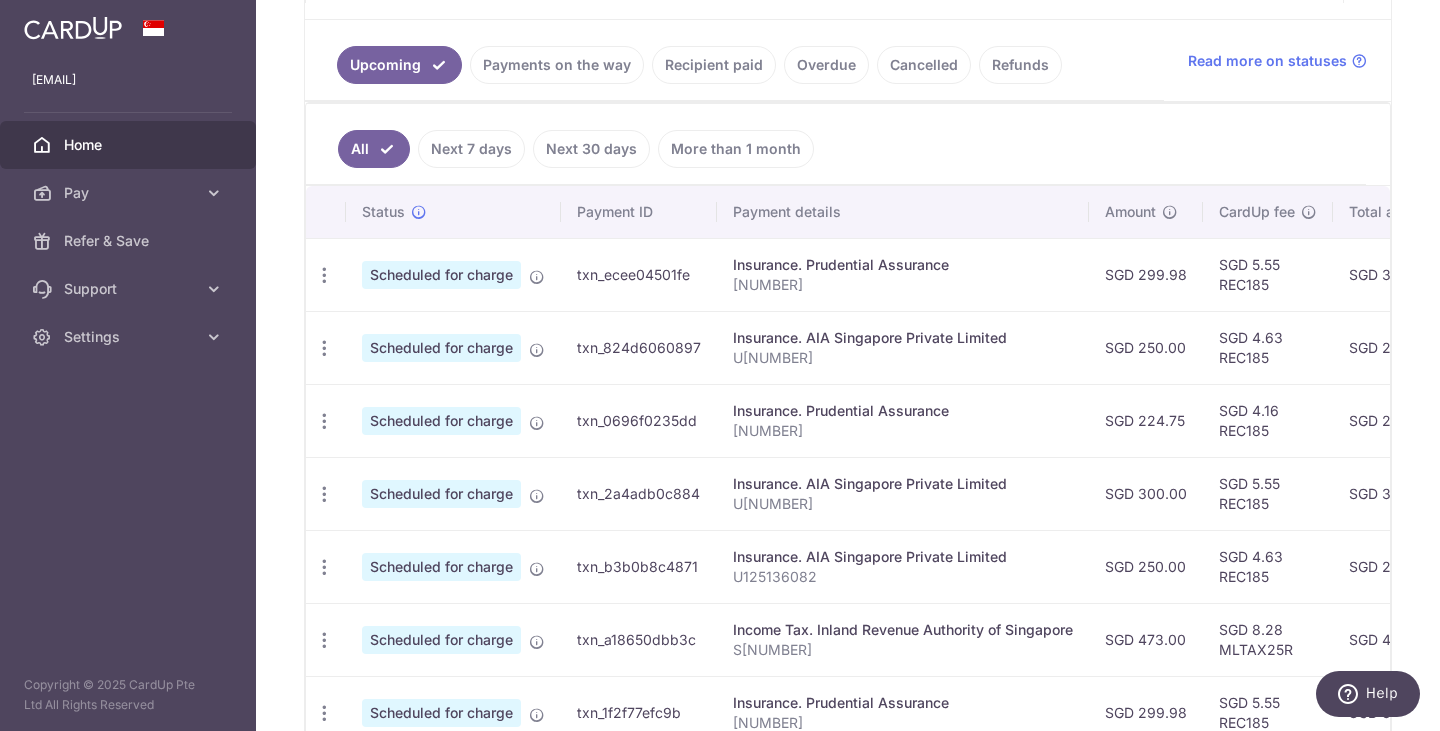 scroll, scrollTop: 381, scrollLeft: 0, axis: vertical 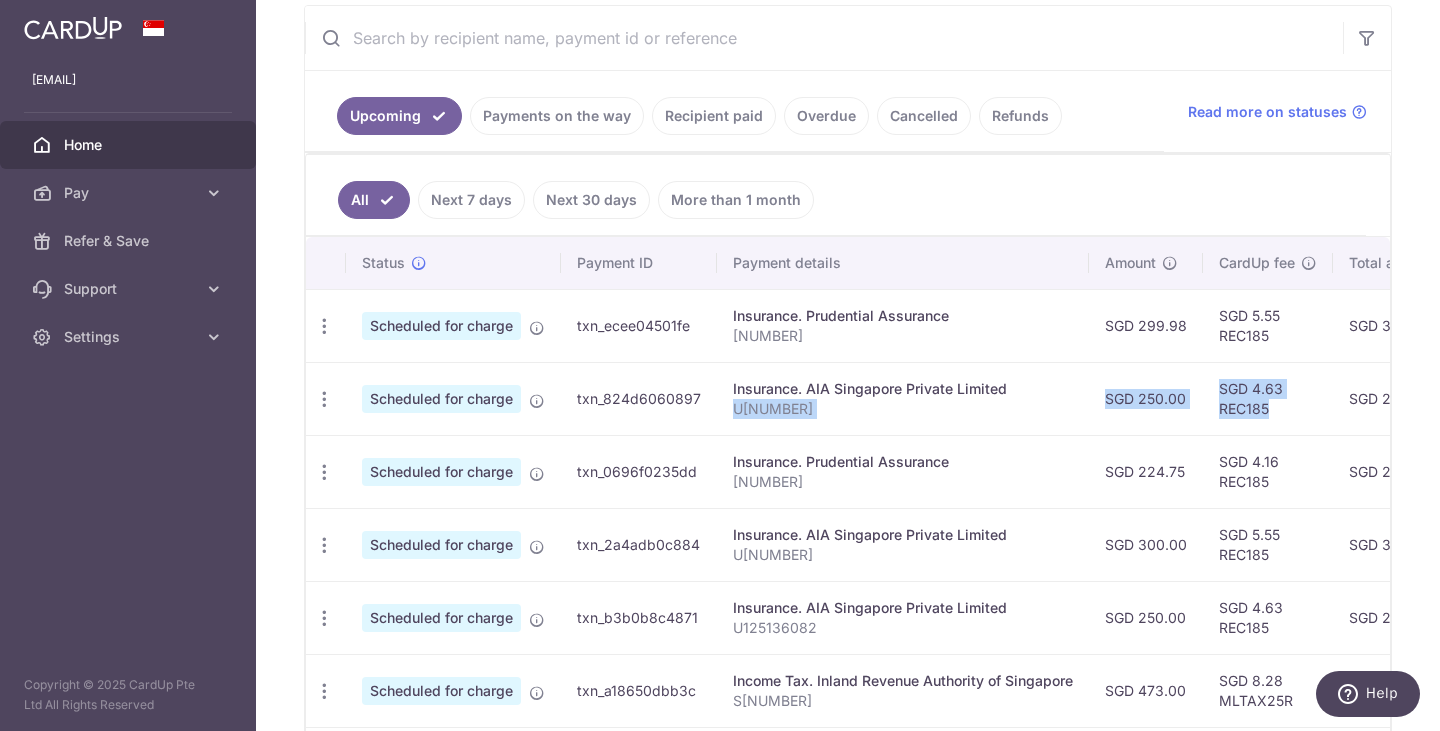 drag, startPoint x: 906, startPoint y: 405, endPoint x: 1314, endPoint y: 404, distance: 408.00122 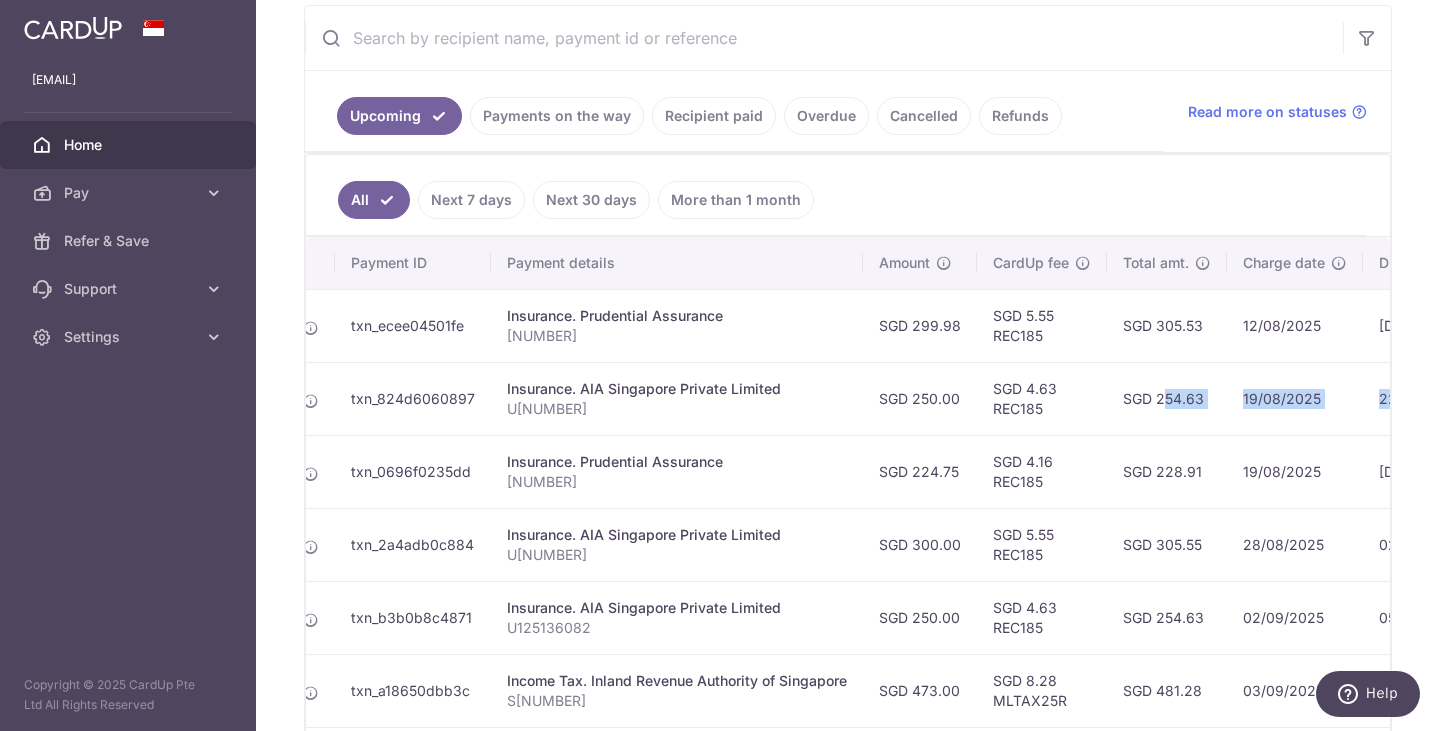 scroll, scrollTop: 0, scrollLeft: 467, axis: horizontal 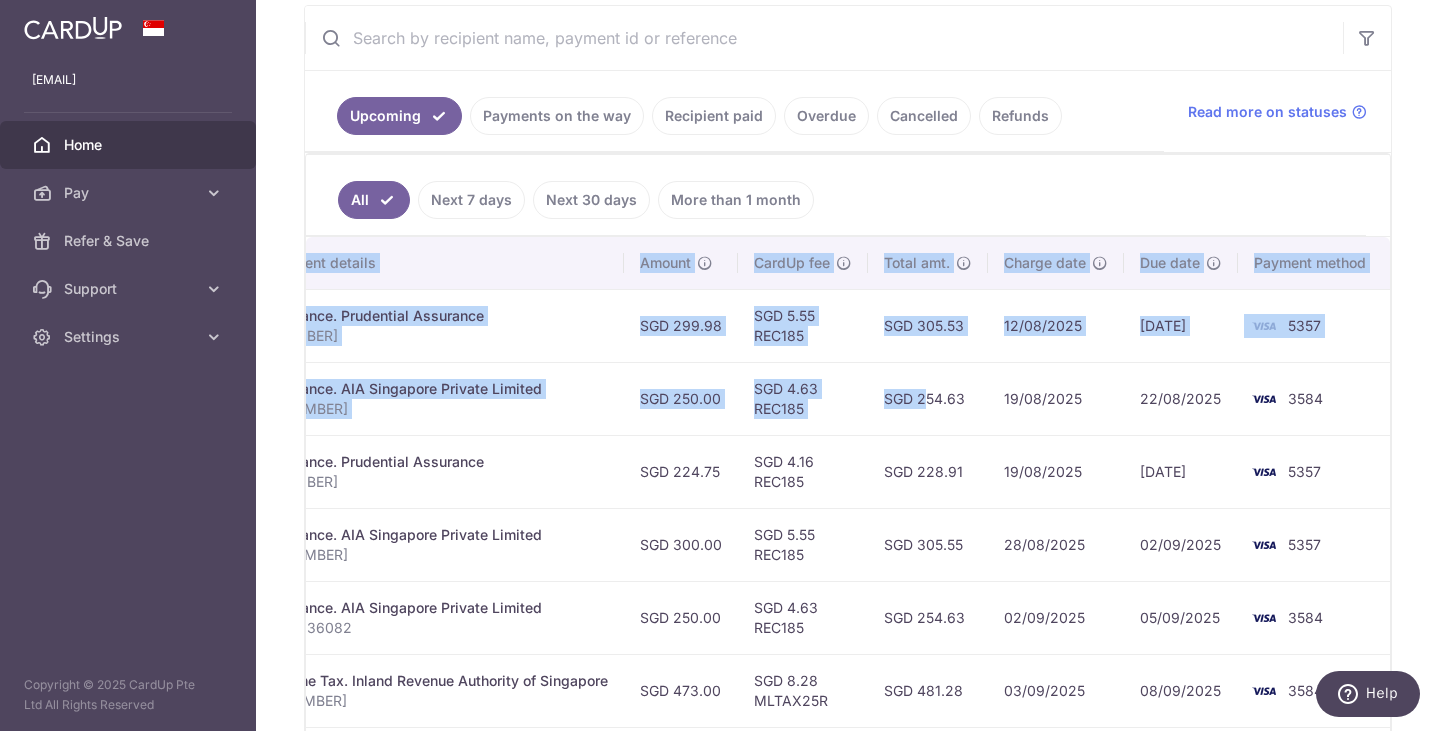 drag, startPoint x: 1334, startPoint y: 398, endPoint x: 1428, endPoint y: 398, distance: 94 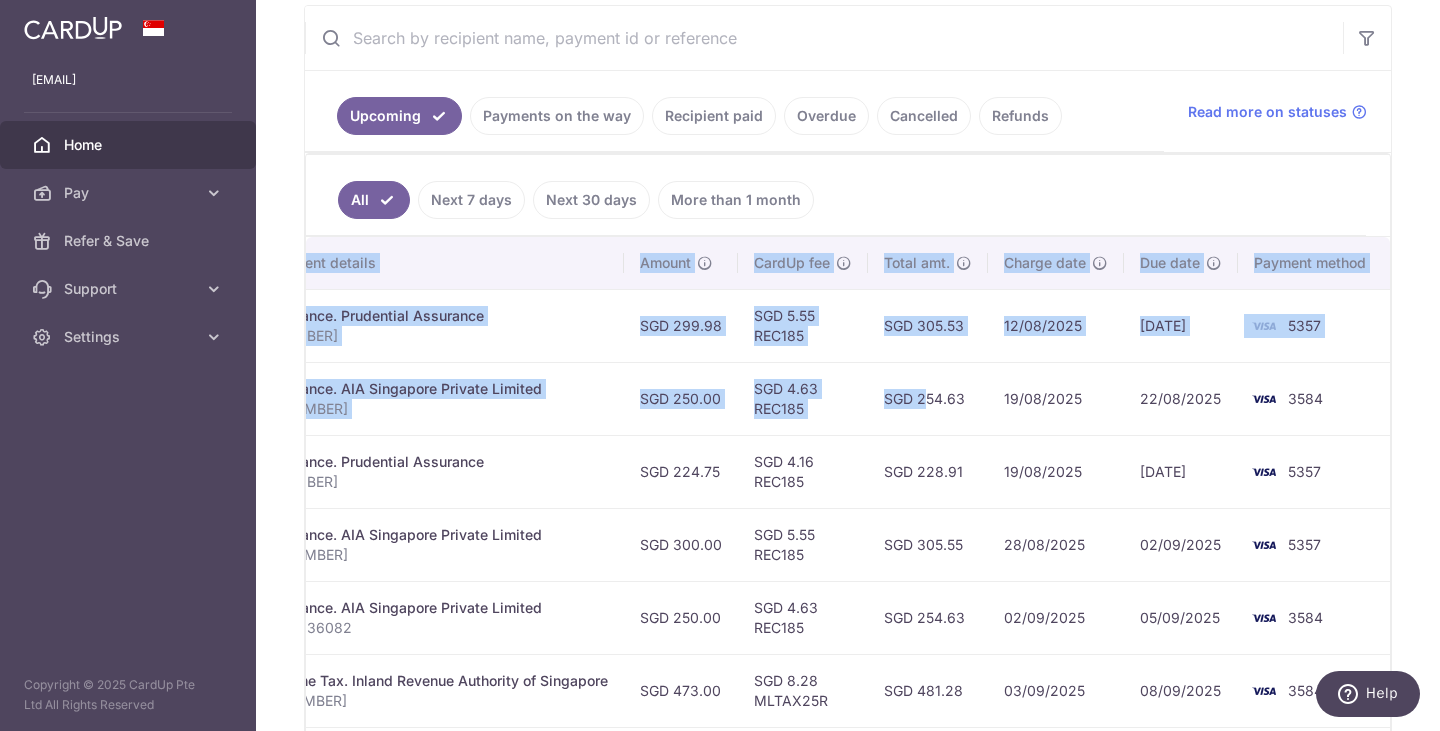 click at bounding box center [1264, 399] 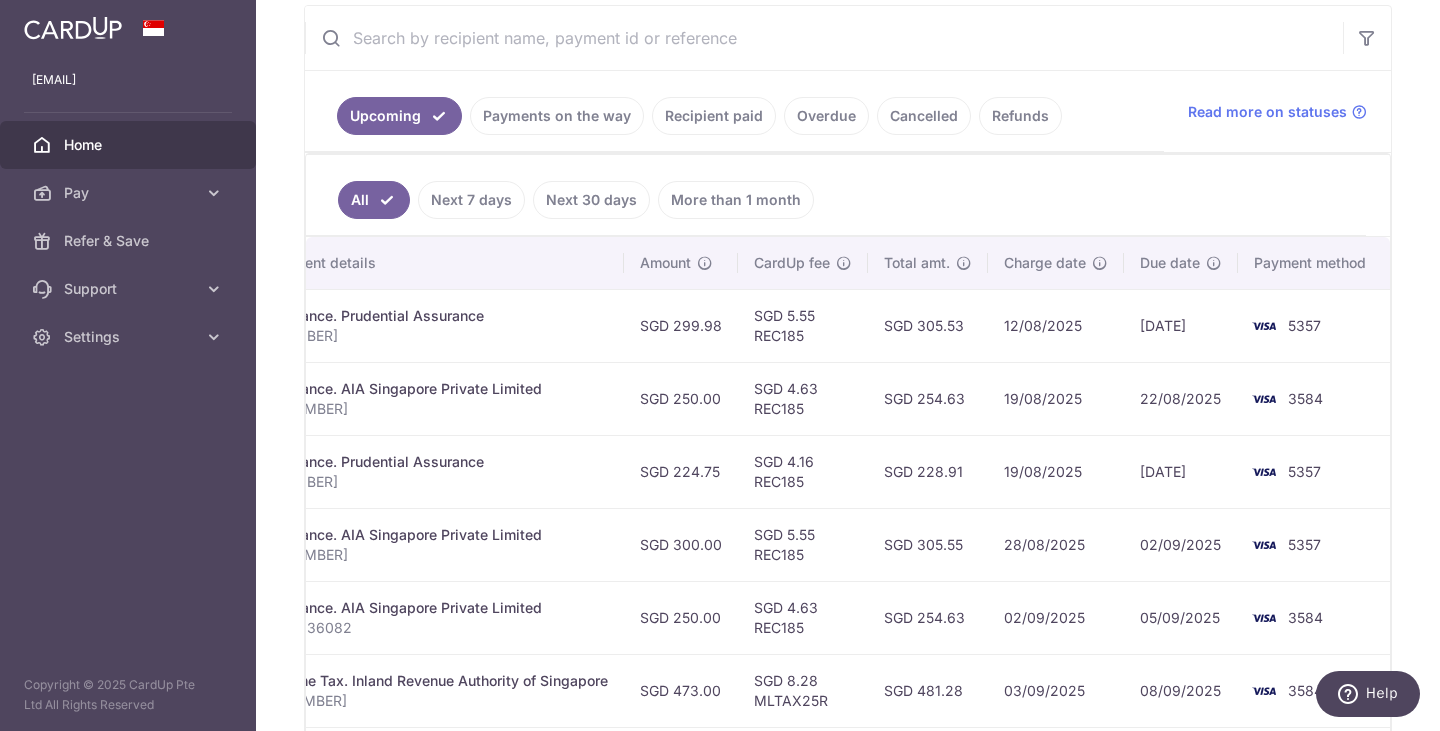 click on "[DATE]" at bounding box center (1181, 325) 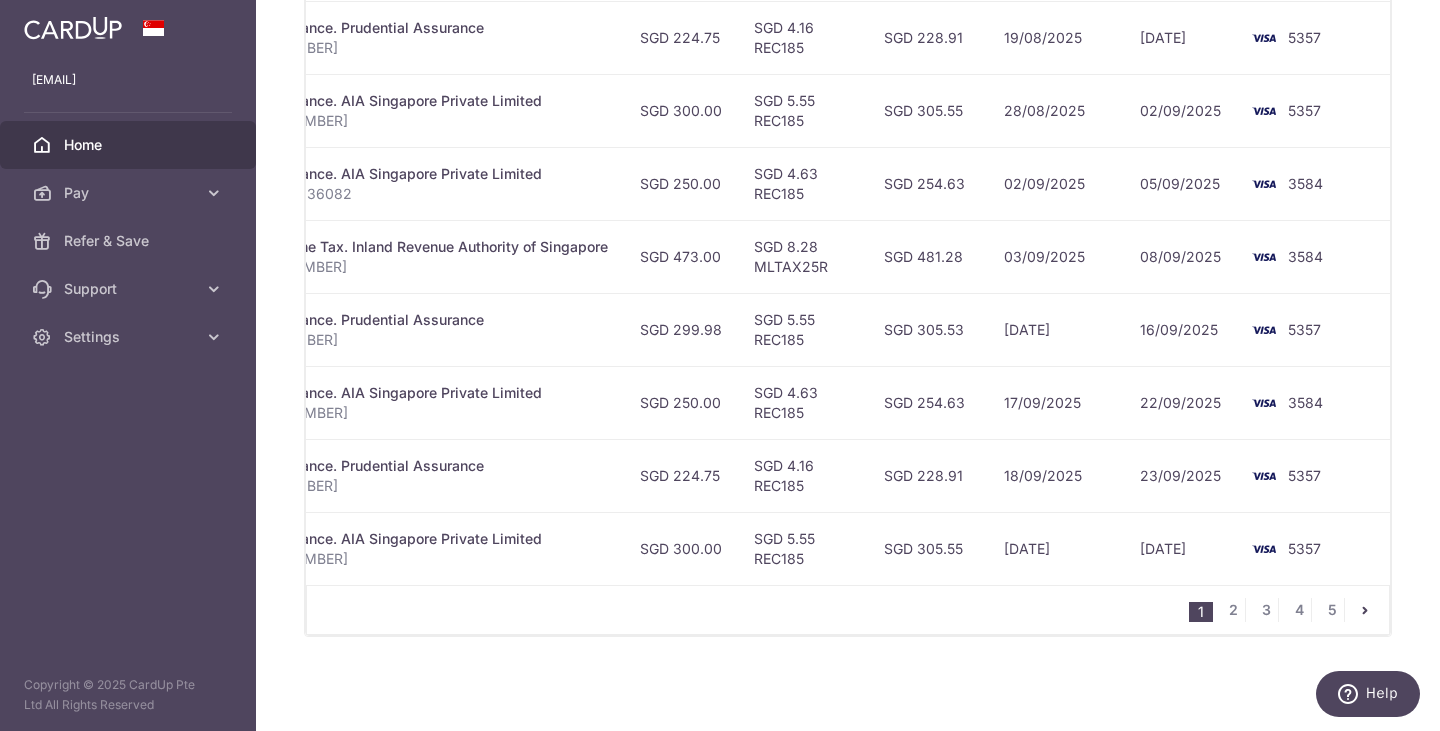 scroll, scrollTop: 825, scrollLeft: 0, axis: vertical 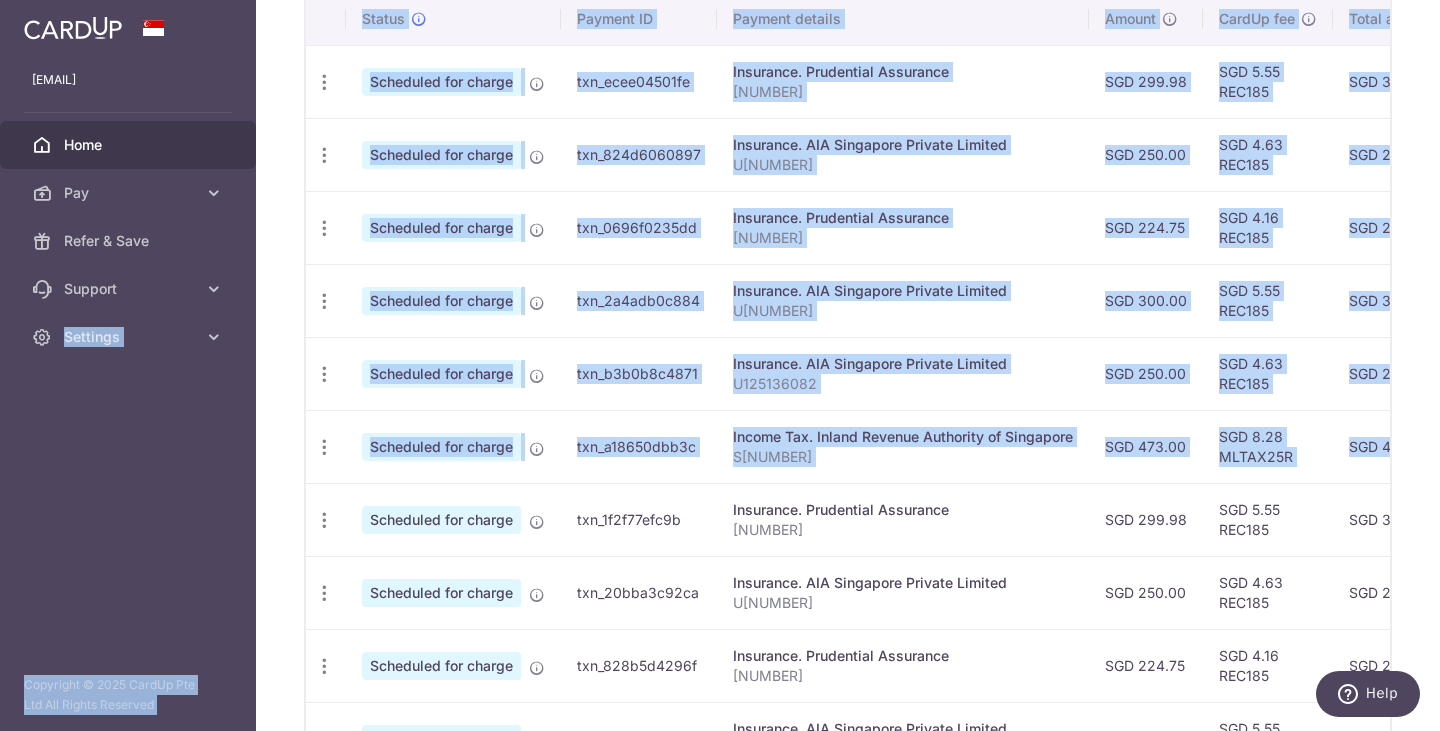 drag, startPoint x: 910, startPoint y: 458, endPoint x: 0, endPoint y: 458, distance: 910 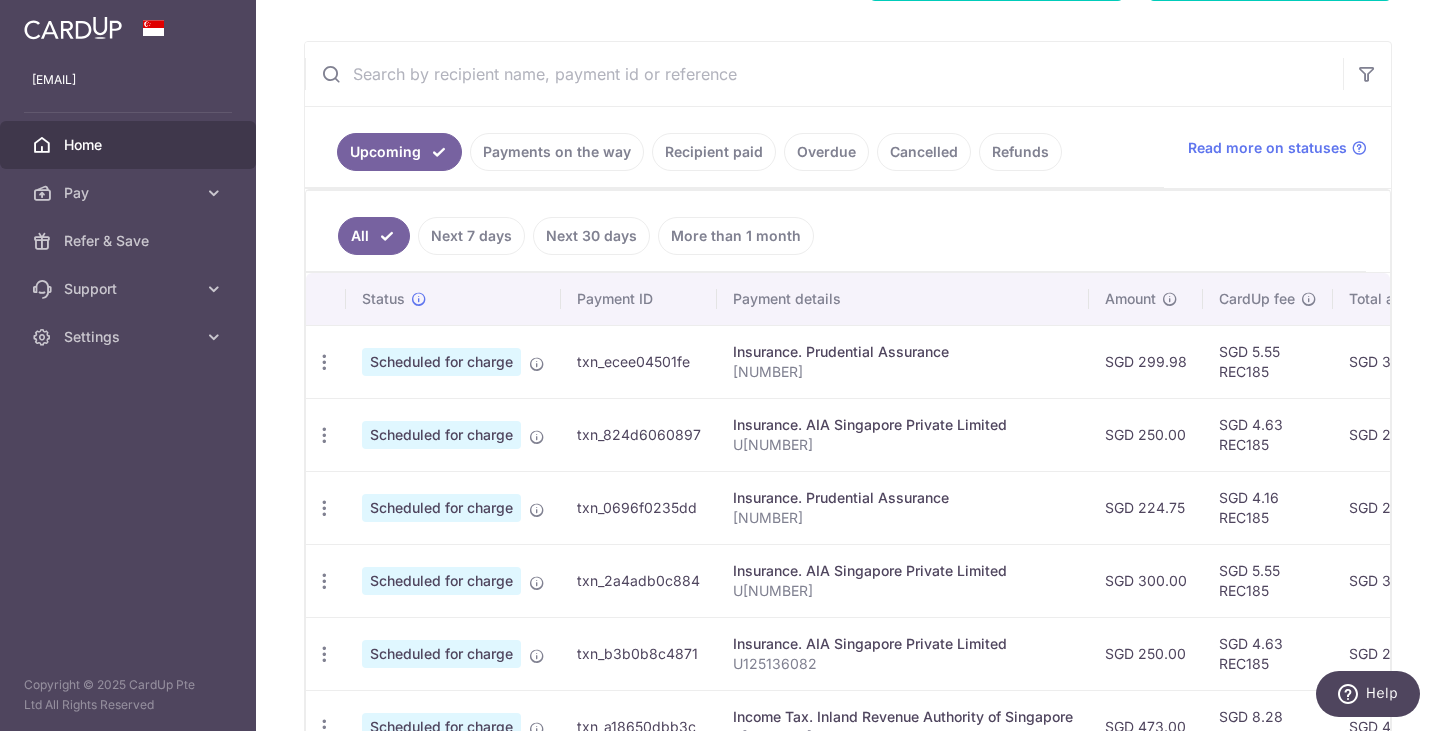 scroll, scrollTop: 225, scrollLeft: 0, axis: vertical 